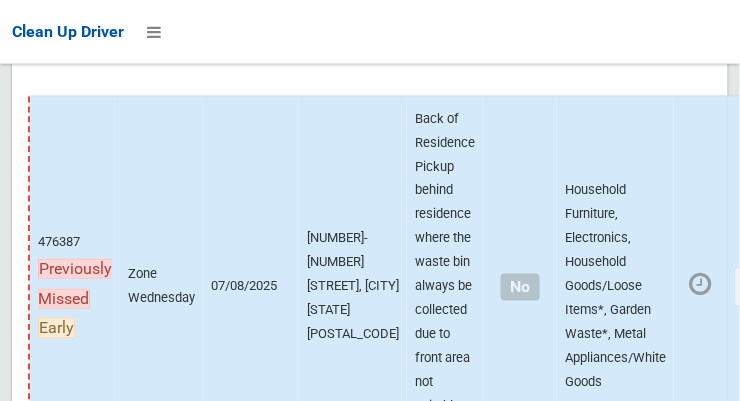 scroll, scrollTop: 391, scrollLeft: 0, axis: vertical 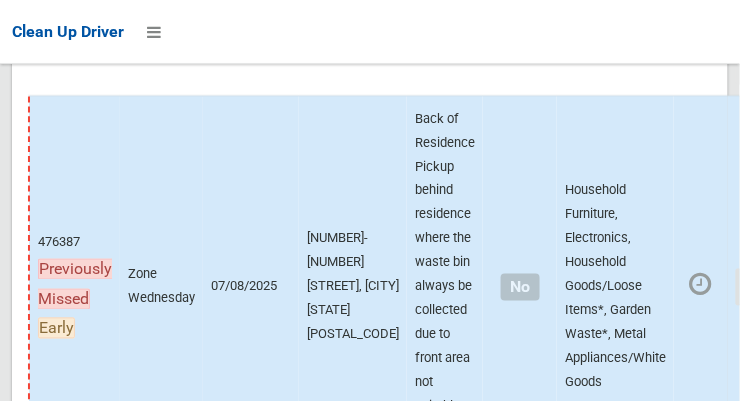 click on "Actions" at bounding box center (784, 287) 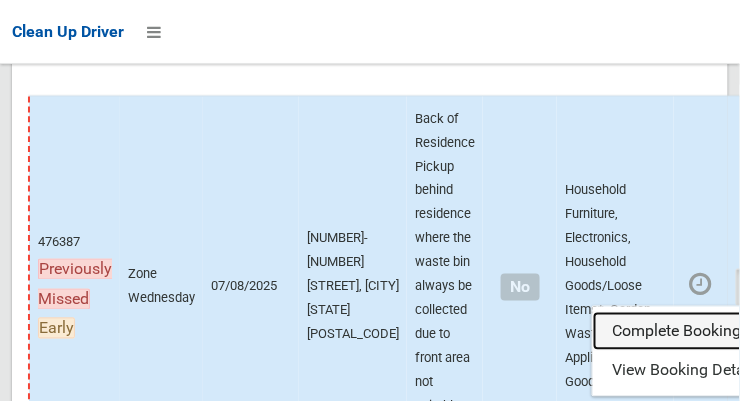 click on "Complete Booking" at bounding box center (712, 332) 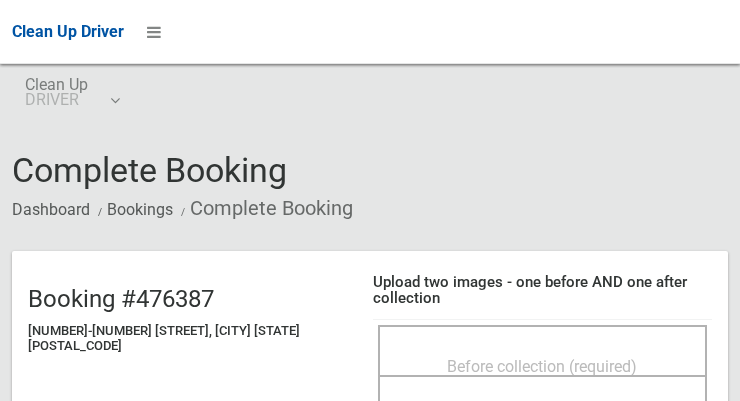 scroll, scrollTop: 0, scrollLeft: 0, axis: both 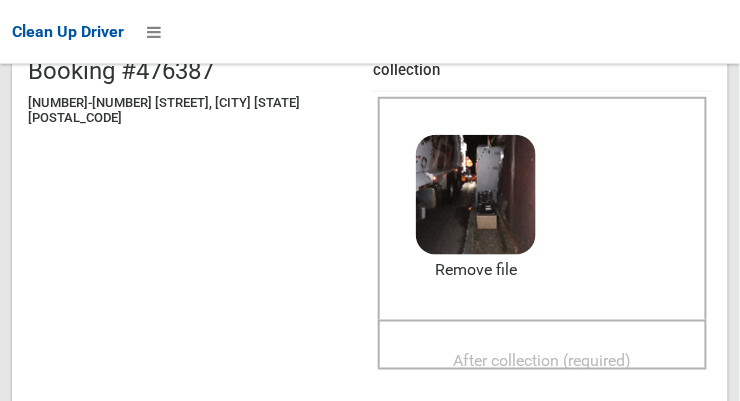 click on "After collection (required)" at bounding box center (542, 361) 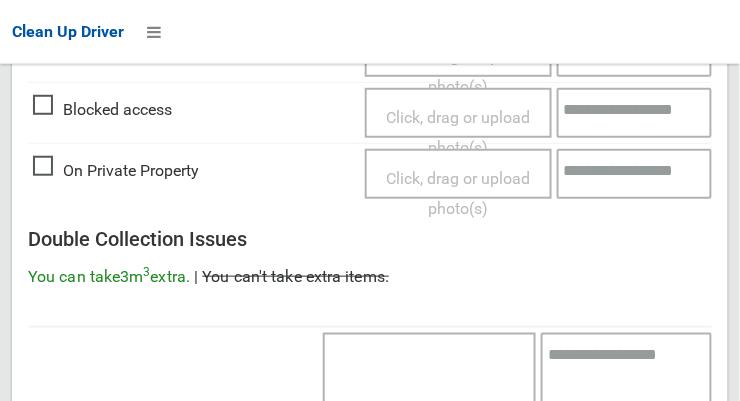 scroll, scrollTop: 1808, scrollLeft: 0, axis: vertical 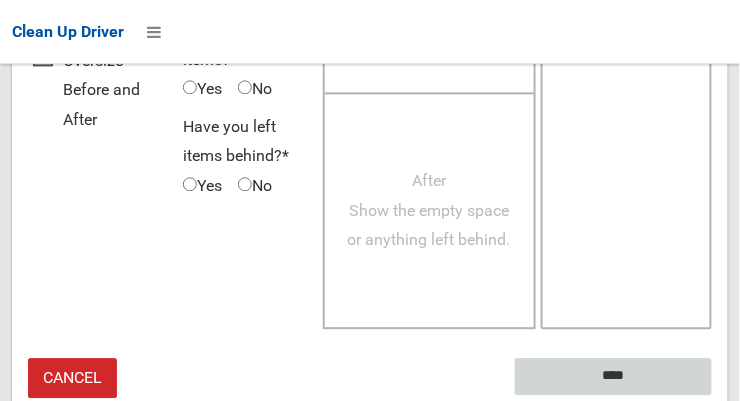 click on "****" at bounding box center [613, 376] 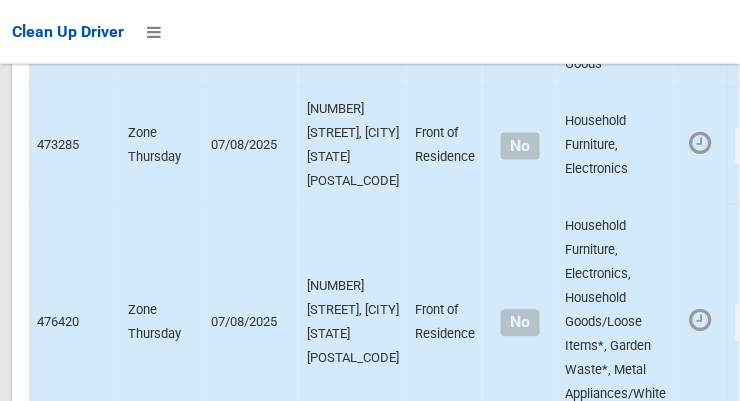 scroll, scrollTop: 11062, scrollLeft: 0, axis: vertical 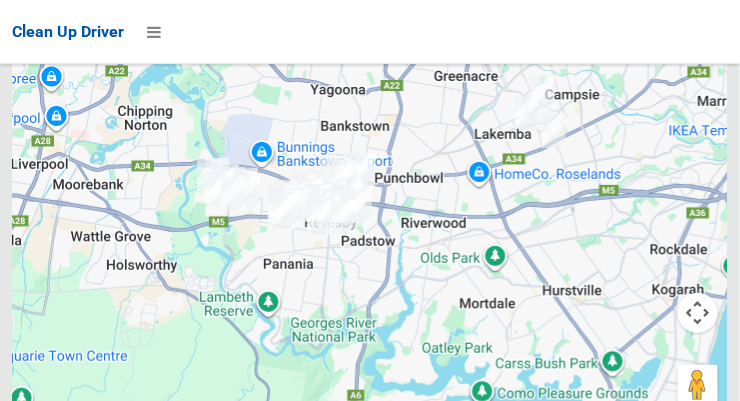 click on "Actions" at bounding box center (784, -2185) 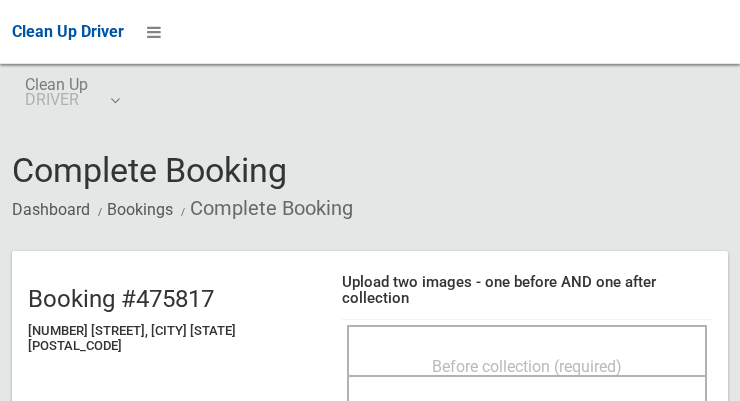 scroll, scrollTop: 0, scrollLeft: 0, axis: both 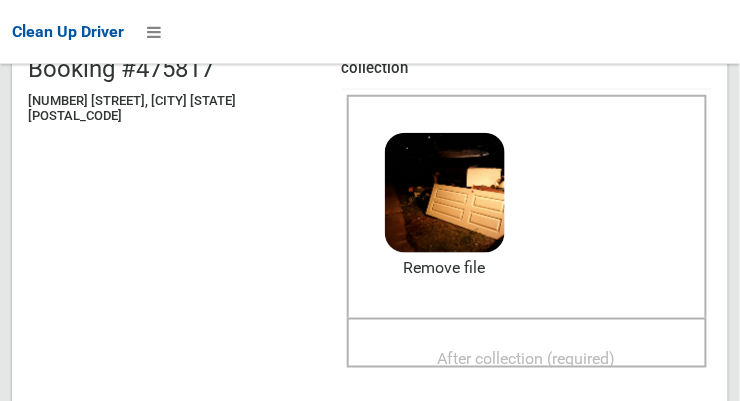 click on "After collection (required)" at bounding box center (527, 359) 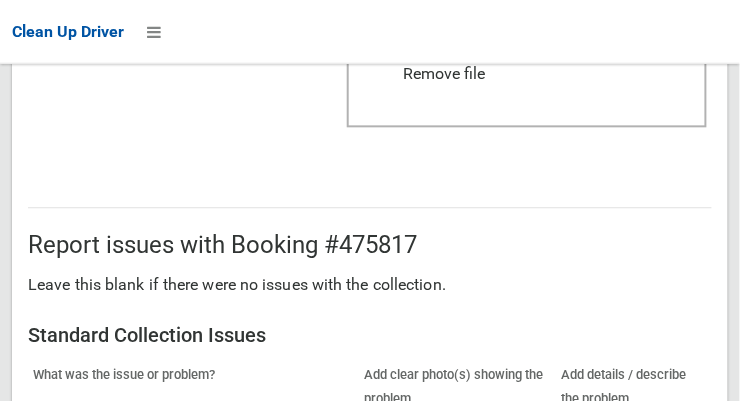 scroll, scrollTop: 1808, scrollLeft: 0, axis: vertical 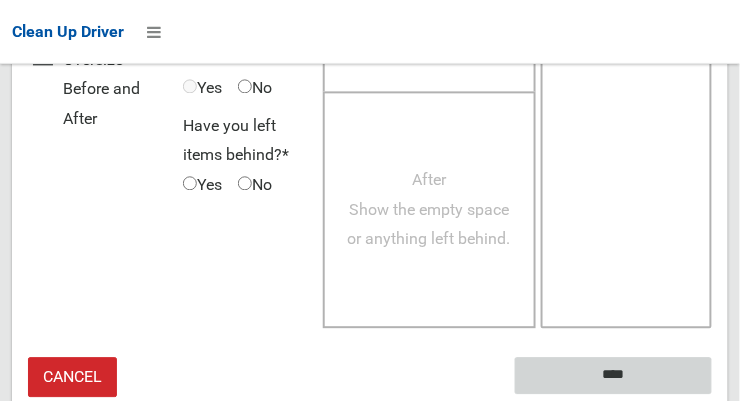 click on "****" at bounding box center [613, 376] 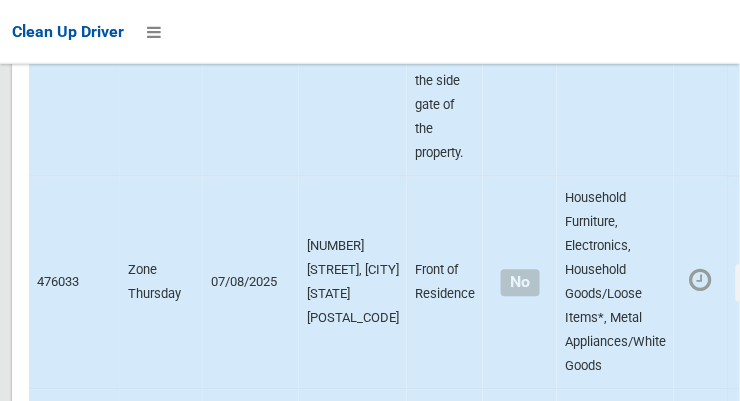 scroll, scrollTop: 14765, scrollLeft: 0, axis: vertical 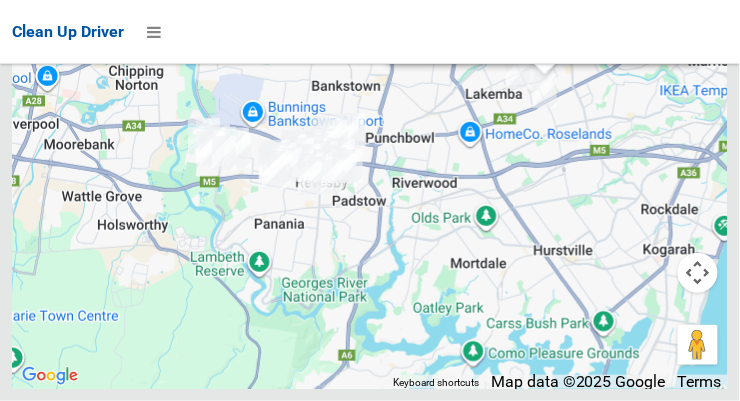 click on "Update Task Status" at bounding box center (468, 41) 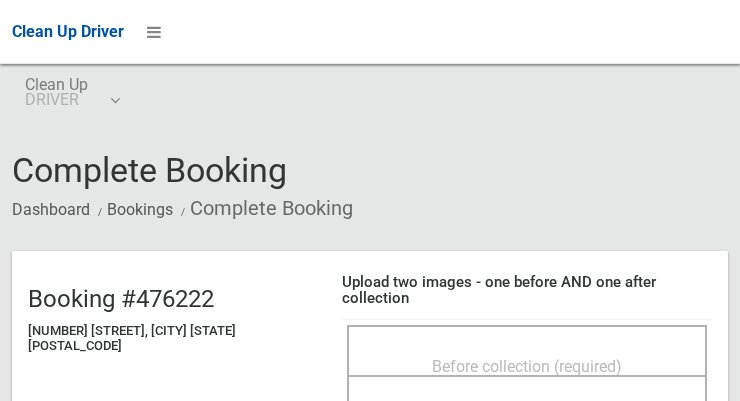 scroll, scrollTop: 0, scrollLeft: 0, axis: both 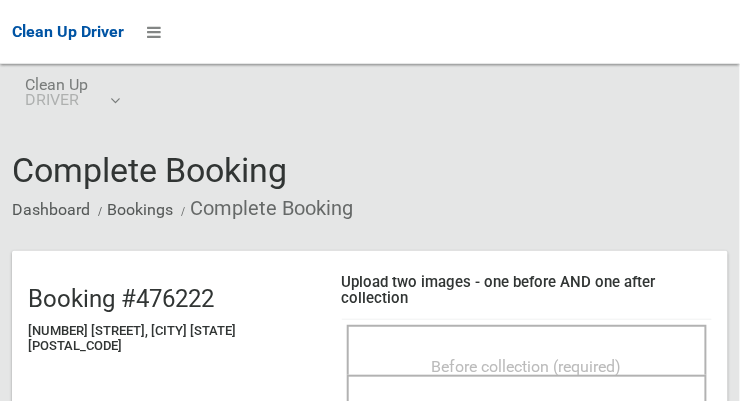 click on "Before collection (required)" at bounding box center [527, 366] 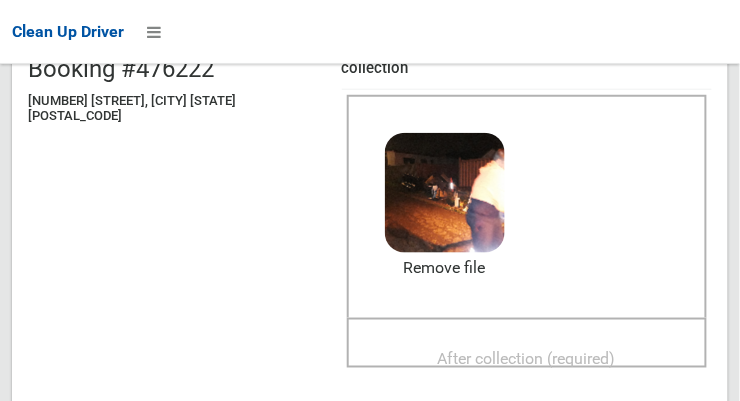 scroll, scrollTop: 227, scrollLeft: 0, axis: vertical 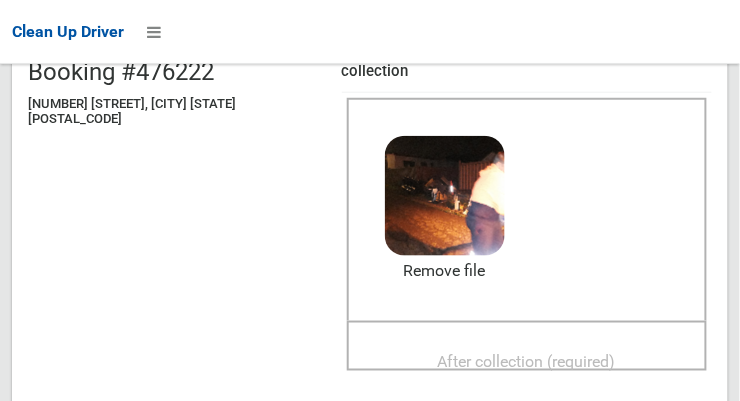 click on "After collection (required)" at bounding box center [527, 362] 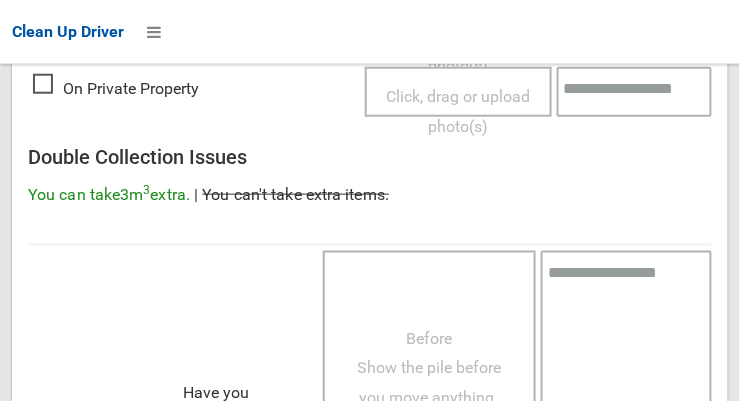 scroll, scrollTop: 1808, scrollLeft: 0, axis: vertical 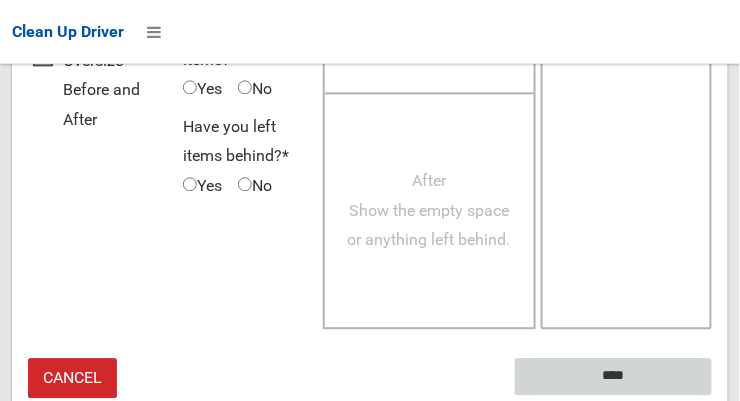 click on "****" at bounding box center [613, 376] 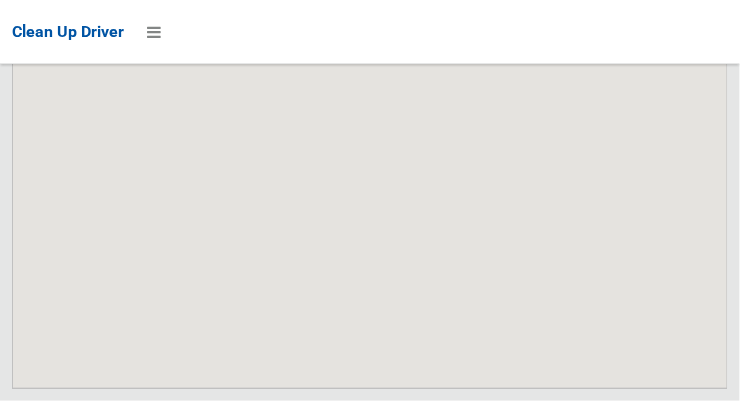 scroll, scrollTop: 14765, scrollLeft: 0, axis: vertical 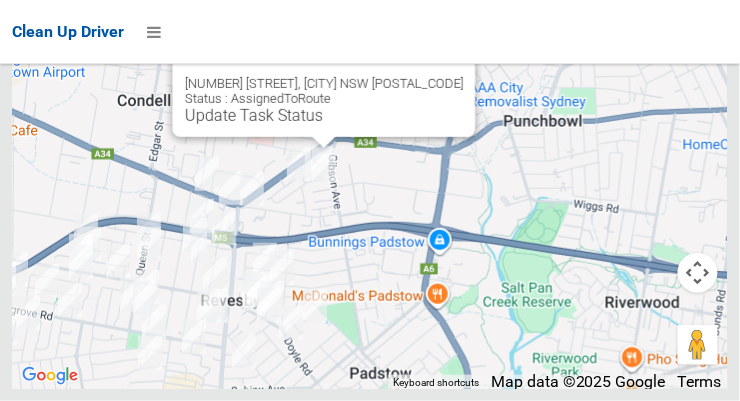 click on "Update Task Status" at bounding box center (254, 115) 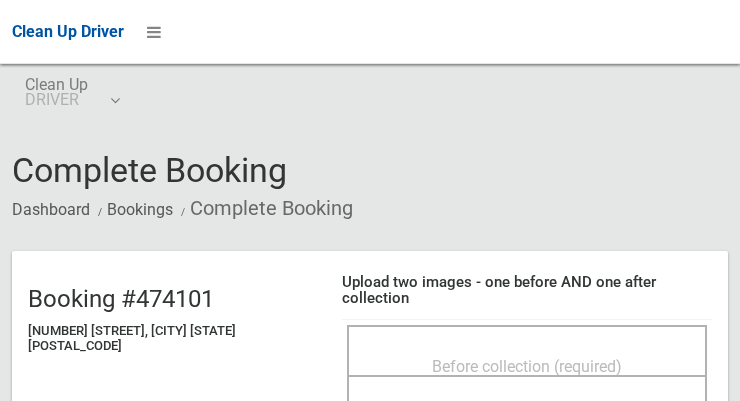 scroll, scrollTop: 0, scrollLeft: 0, axis: both 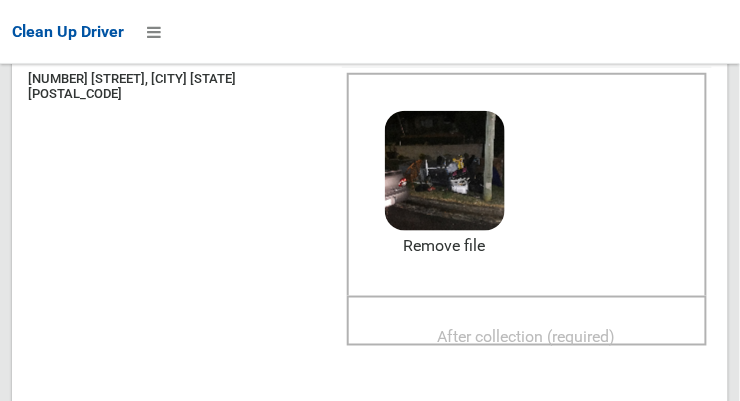 click on "After collection (required)" at bounding box center (527, 337) 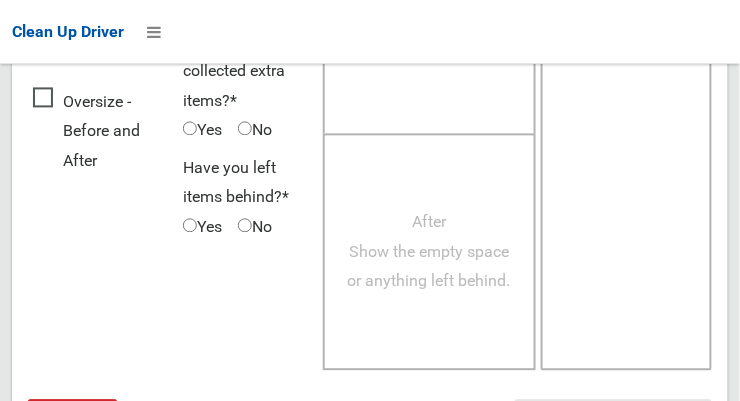 scroll, scrollTop: 1808, scrollLeft: 0, axis: vertical 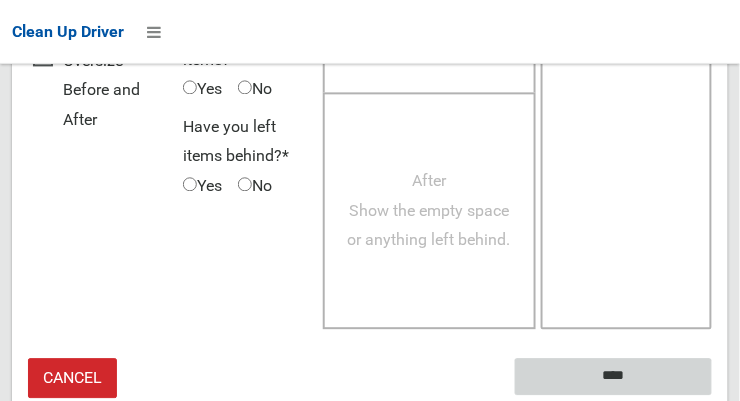 click on "****" at bounding box center (613, 376) 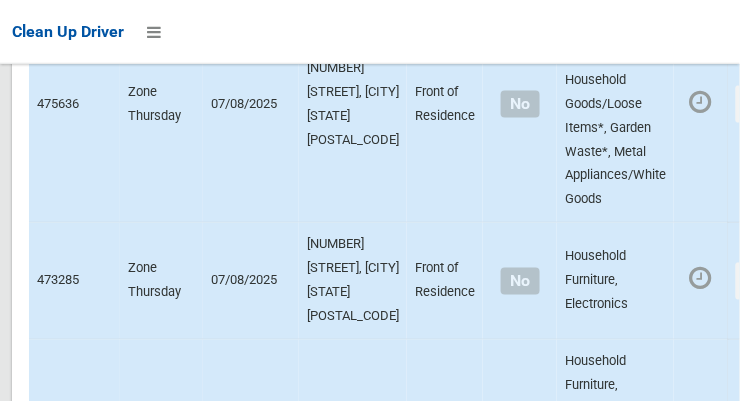 scroll, scrollTop: 14765, scrollLeft: 0, axis: vertical 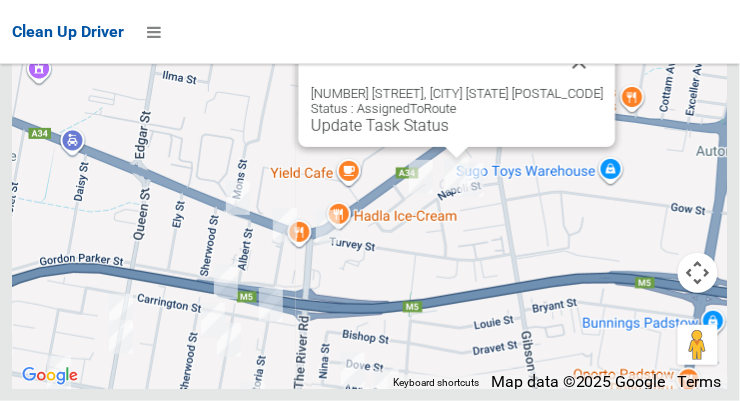 click on "Update Task Status" at bounding box center (380, 125) 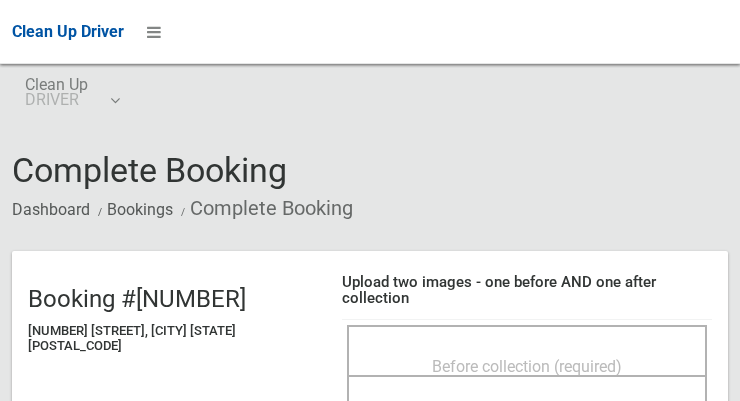 scroll, scrollTop: 0, scrollLeft: 0, axis: both 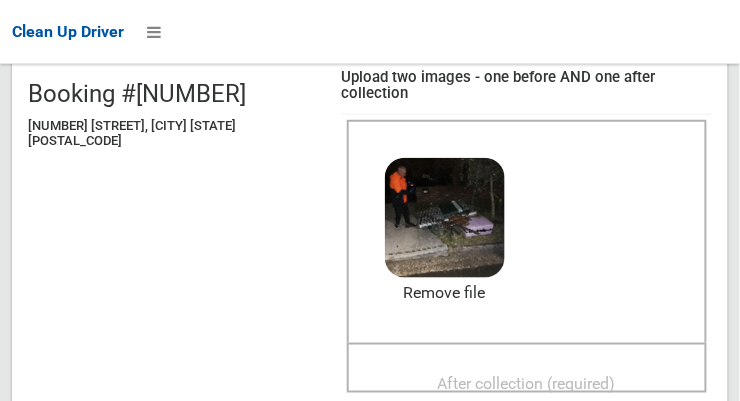 click on "After collection (required)" at bounding box center (527, 384) 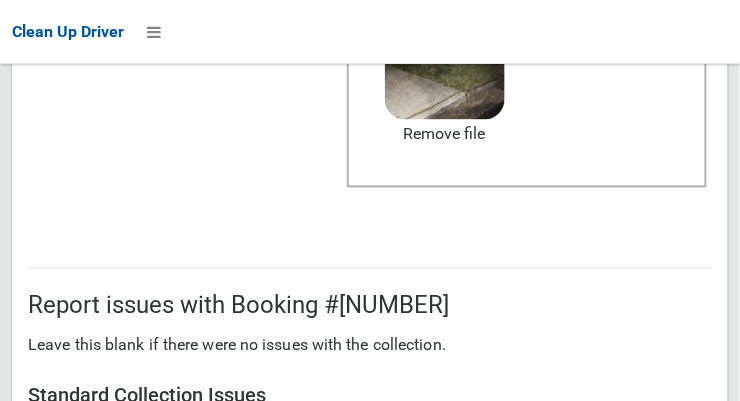 scroll, scrollTop: 1808, scrollLeft: 0, axis: vertical 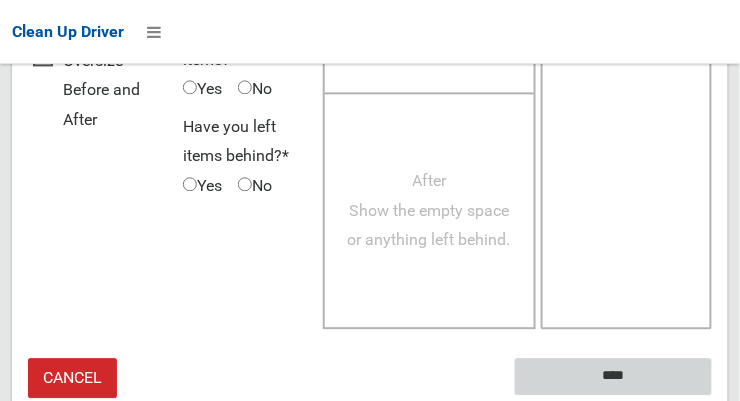 click on "****" at bounding box center [613, 376] 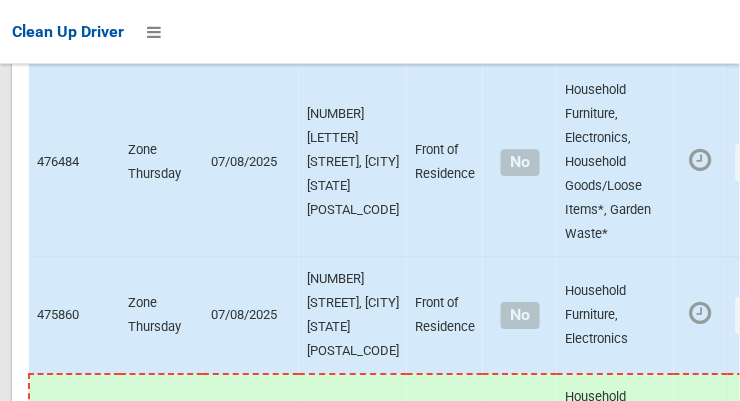 scroll, scrollTop: 14765, scrollLeft: 0, axis: vertical 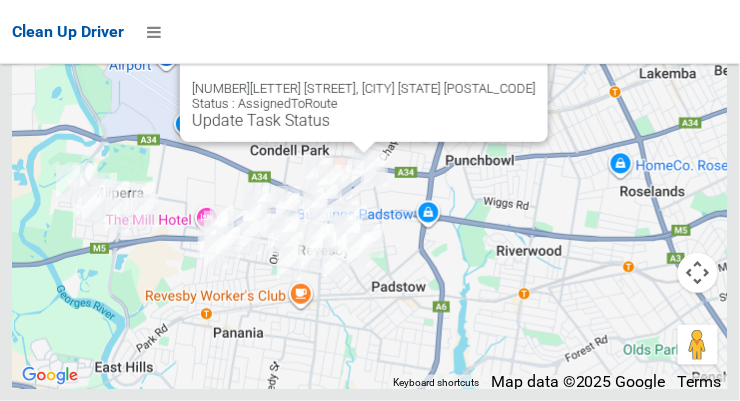 click on "Update Task Status" at bounding box center [261, 120] 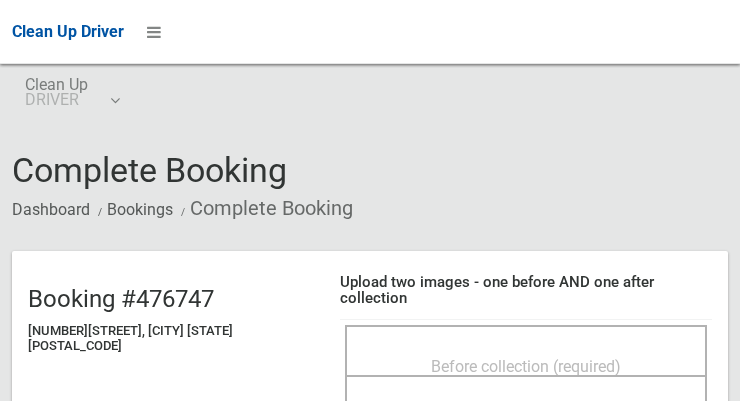 scroll, scrollTop: 0, scrollLeft: 0, axis: both 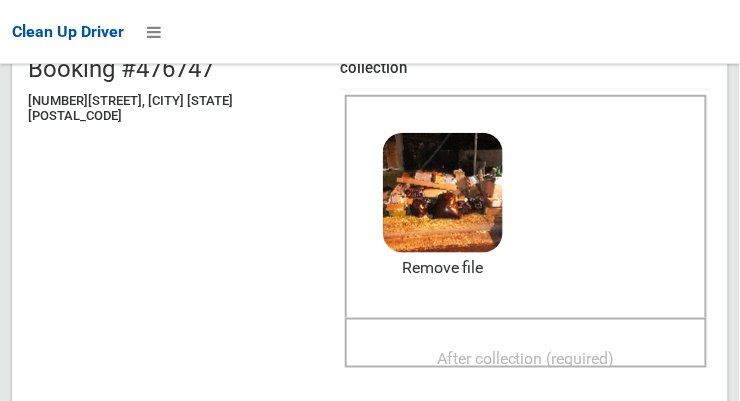 click on "After collection (required)" at bounding box center (526, 359) 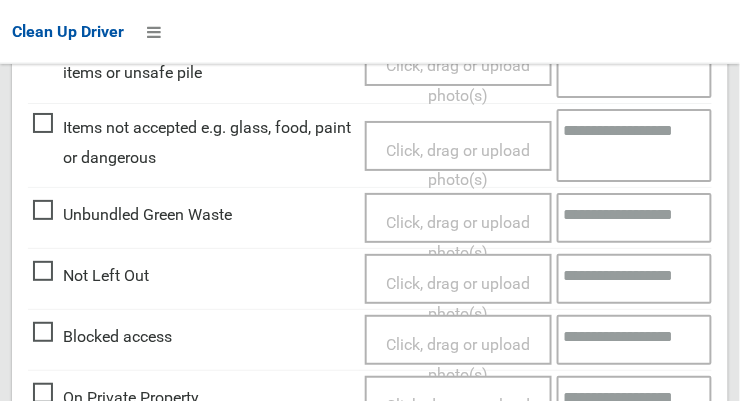 scroll, scrollTop: 1808, scrollLeft: 0, axis: vertical 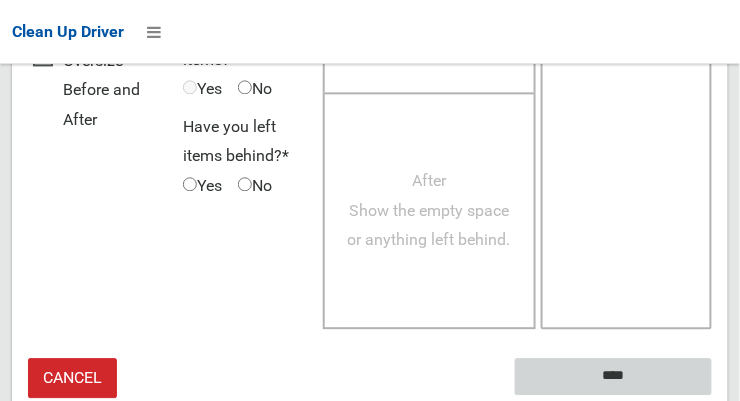 click on "****" at bounding box center [613, 376] 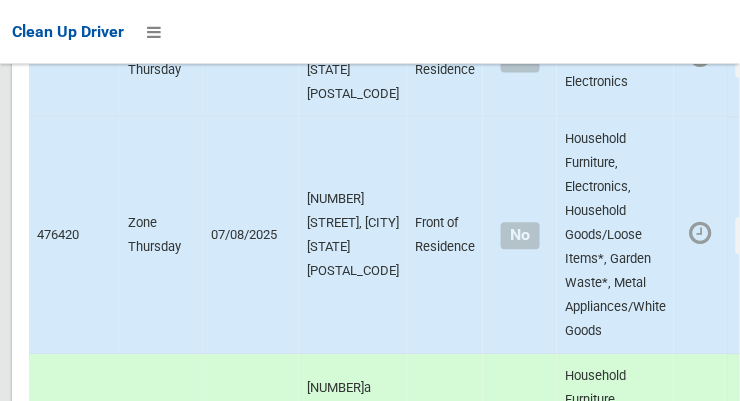 scroll, scrollTop: 14765, scrollLeft: 0, axis: vertical 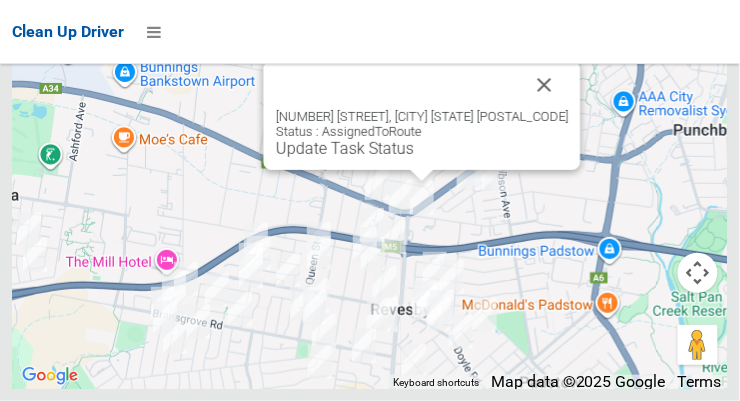 click on "Update Task Status" at bounding box center [345, 148] 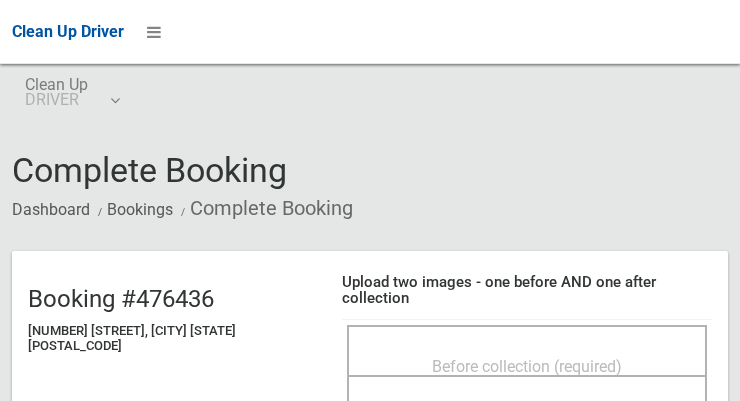 scroll, scrollTop: 0, scrollLeft: 0, axis: both 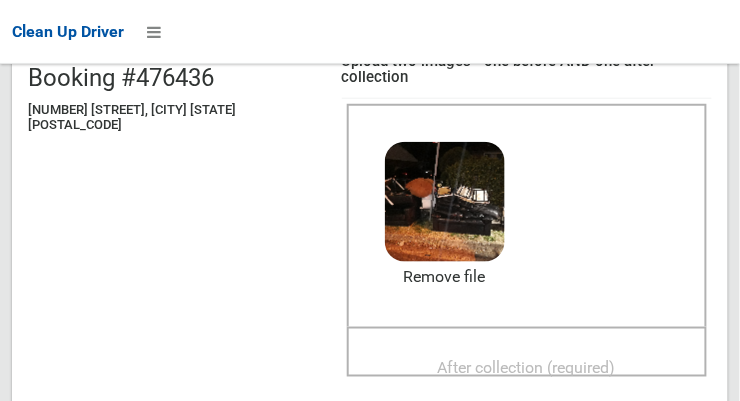 click on "After collection (required)" at bounding box center [527, 368] 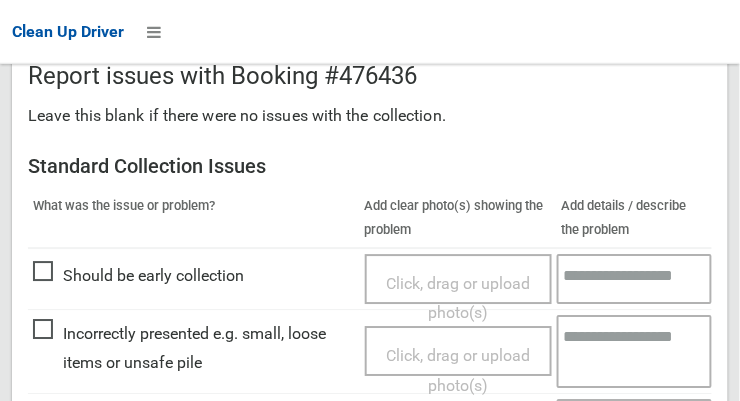 scroll, scrollTop: 1808, scrollLeft: 0, axis: vertical 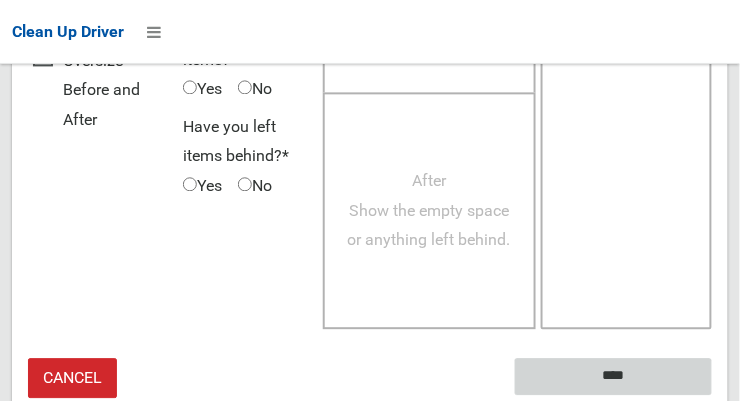 click on "****" at bounding box center (613, 376) 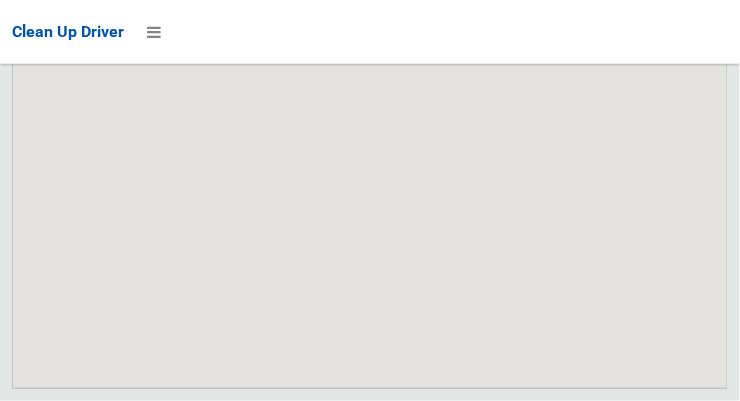 scroll, scrollTop: 14765, scrollLeft: 0, axis: vertical 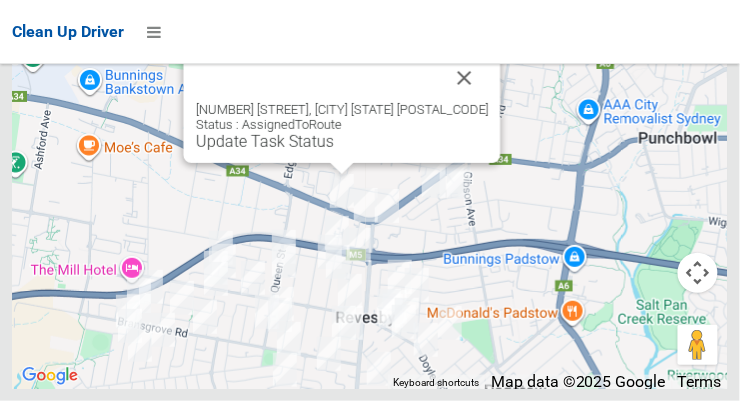 click on "Update Task Status" at bounding box center (265, 141) 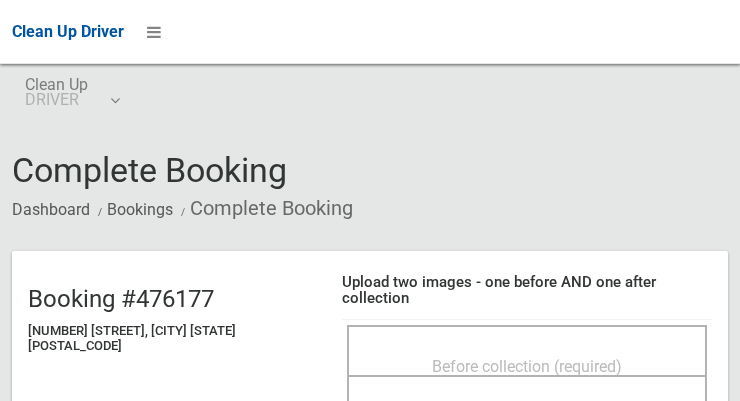scroll, scrollTop: 0, scrollLeft: 0, axis: both 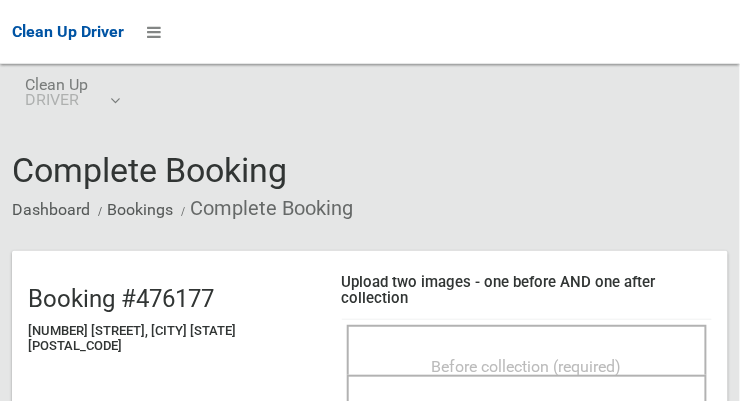 click on "Before collection (required)" at bounding box center (527, 366) 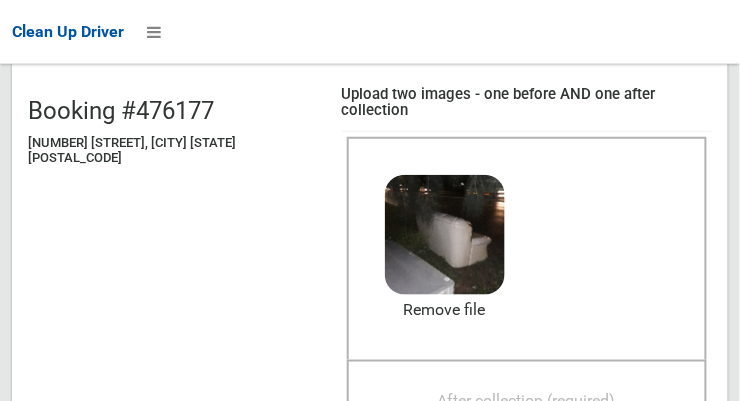 scroll, scrollTop: 192, scrollLeft: 0, axis: vertical 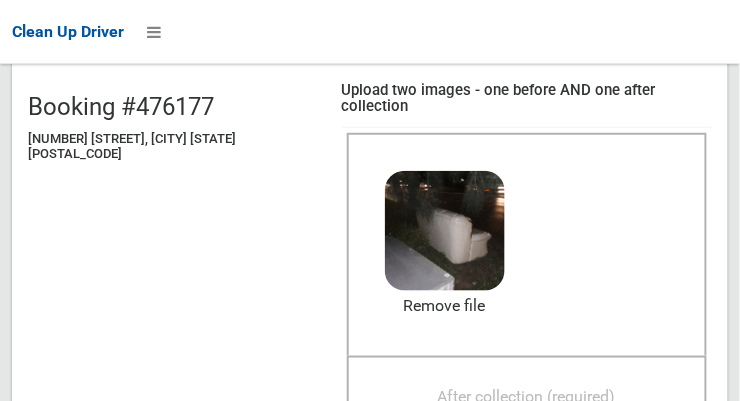 click on "After collection (required)" at bounding box center (527, 397) 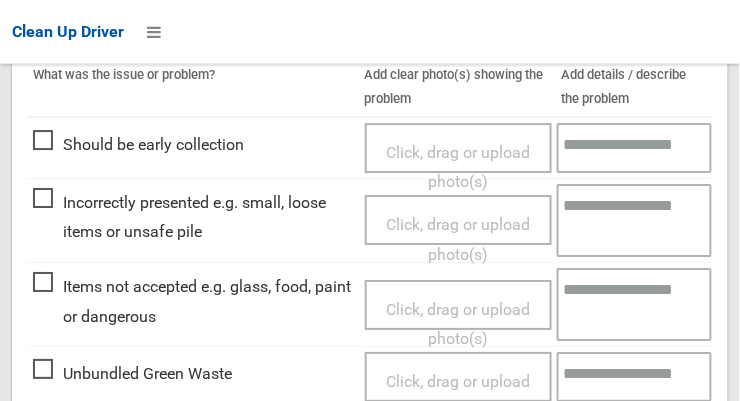 scroll, scrollTop: 1808, scrollLeft: 0, axis: vertical 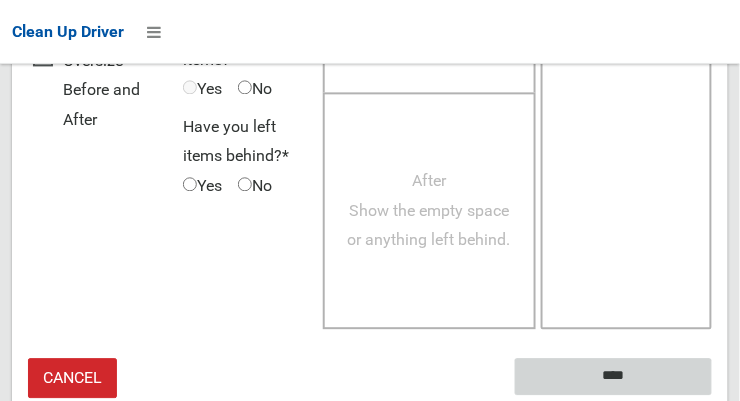 click on "****" at bounding box center (613, 376) 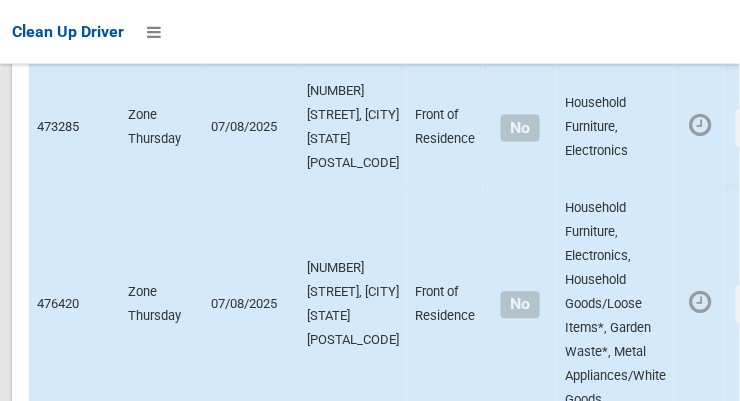 scroll, scrollTop: 14765, scrollLeft: 0, axis: vertical 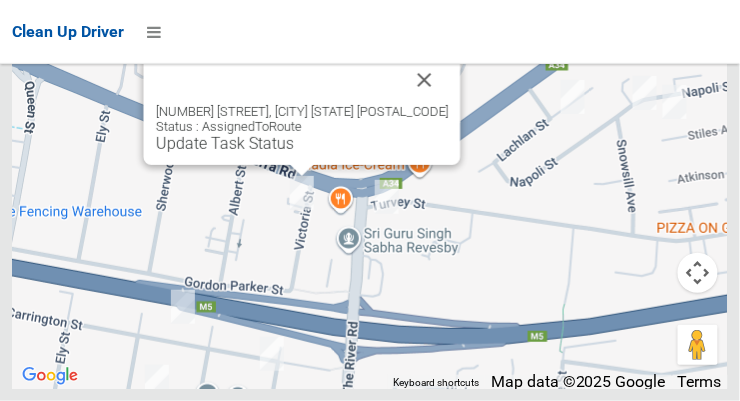 click on "Update Task Status" at bounding box center (225, 143) 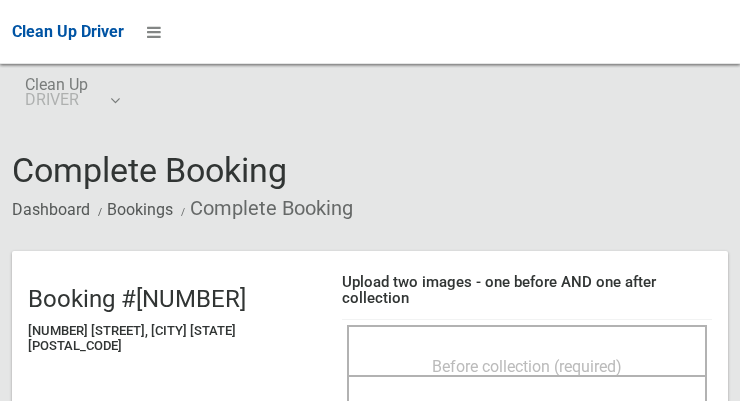 scroll, scrollTop: 0, scrollLeft: 0, axis: both 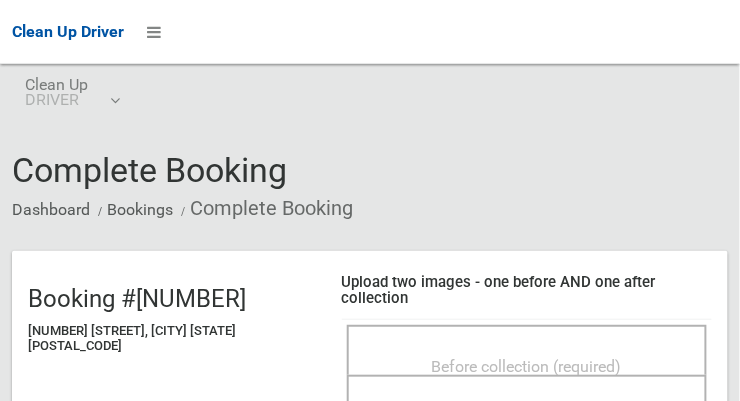 click on "Before collection (required)" at bounding box center (527, 366) 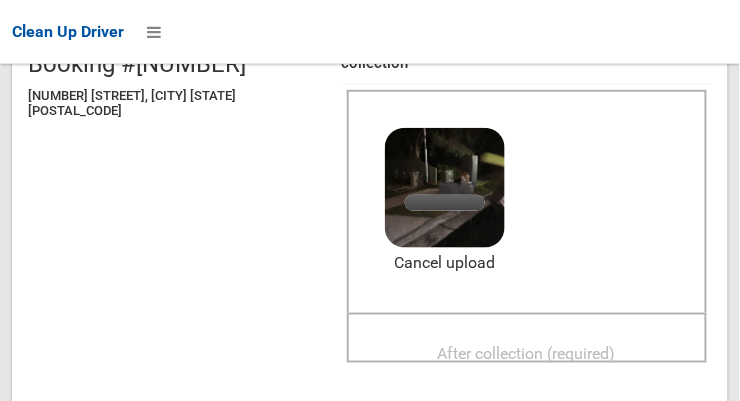 scroll, scrollTop: 233, scrollLeft: 0, axis: vertical 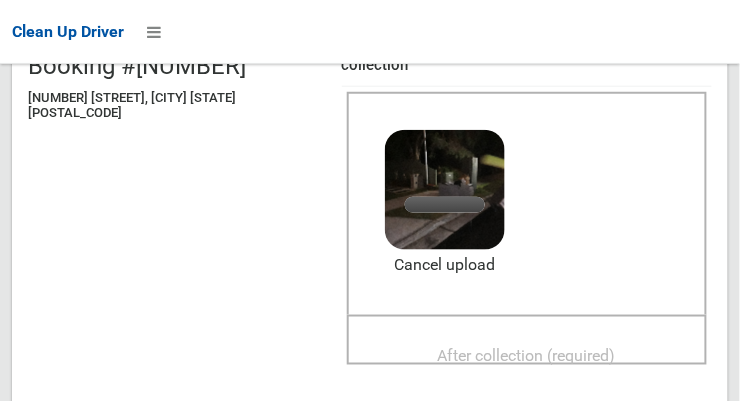 click on "After collection (required)" at bounding box center [527, 356] 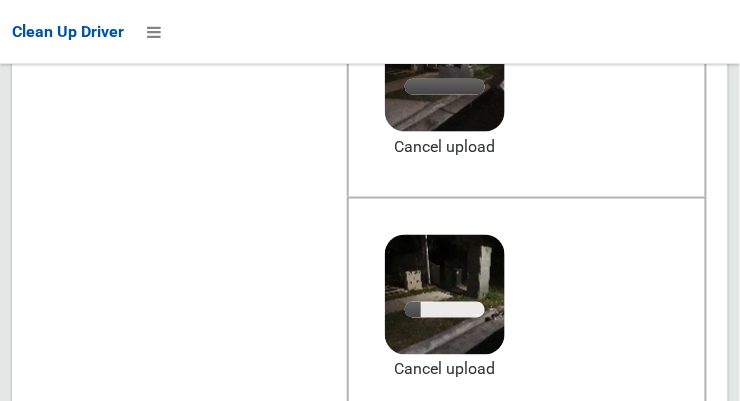 scroll, scrollTop: 347, scrollLeft: 0, axis: vertical 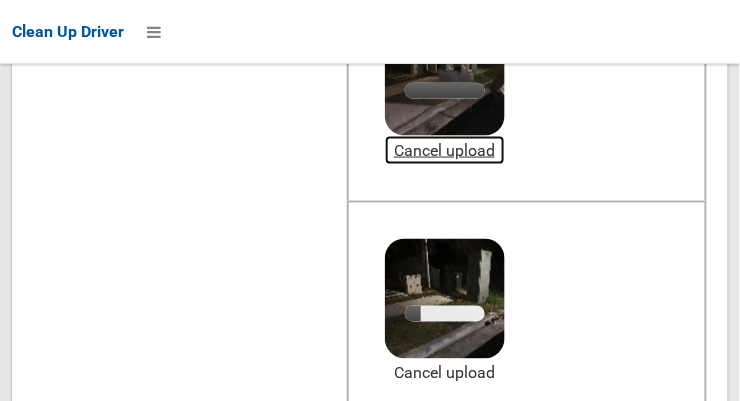 click on "Cancel upload" at bounding box center (445, 151) 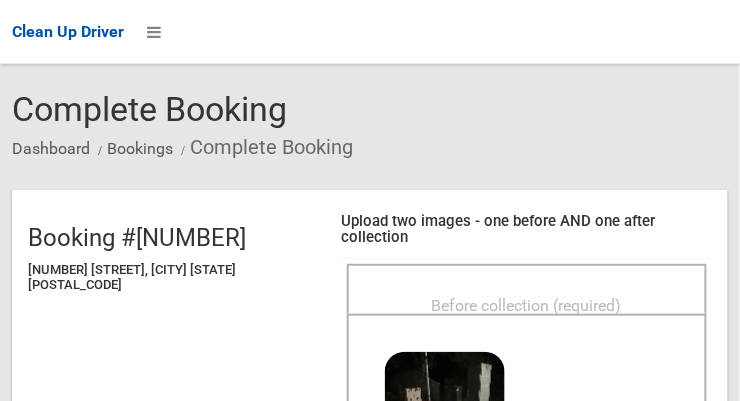 scroll, scrollTop: 56, scrollLeft: 0, axis: vertical 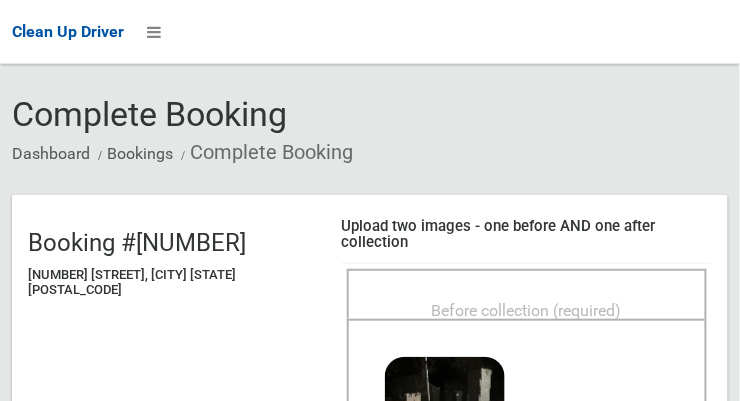 click on "Before collection (required)" at bounding box center [527, 310] 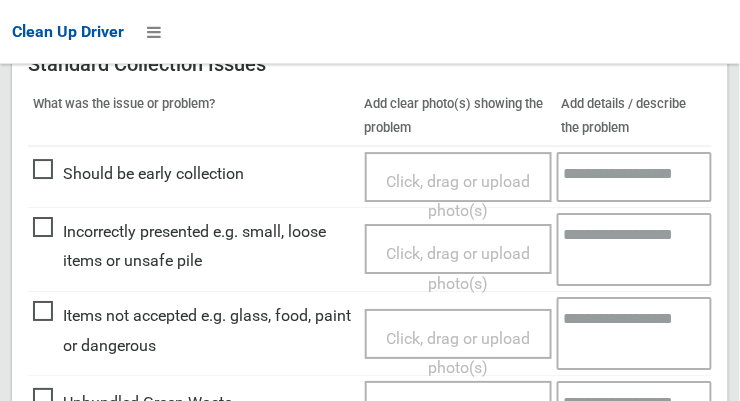 scroll, scrollTop: 917, scrollLeft: 0, axis: vertical 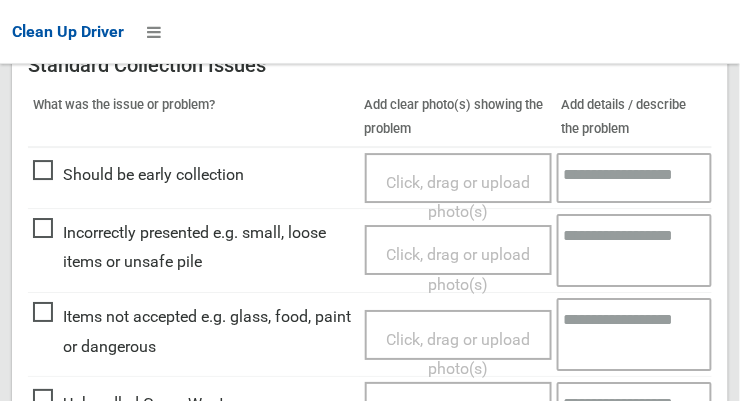 click on "Click, drag or upload photo(s)" at bounding box center [458, 354] 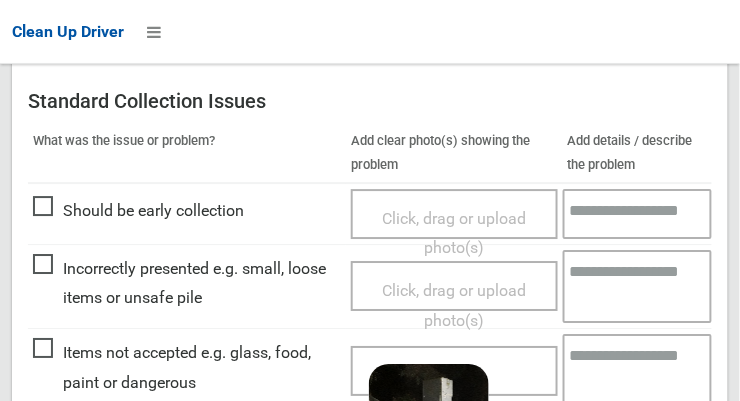 scroll, scrollTop: 944, scrollLeft: 0, axis: vertical 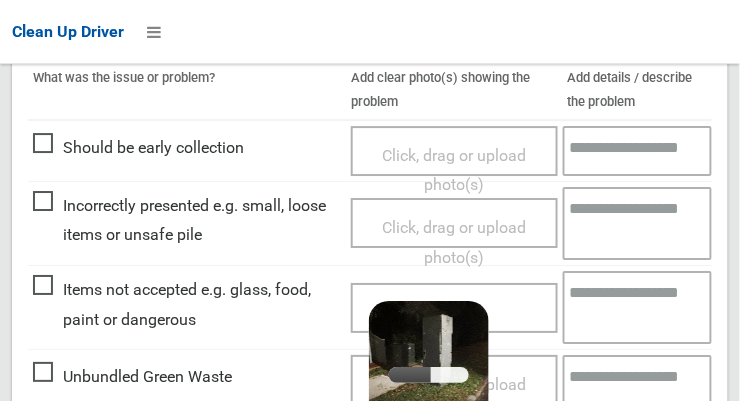 click at bounding box center [638, 307] 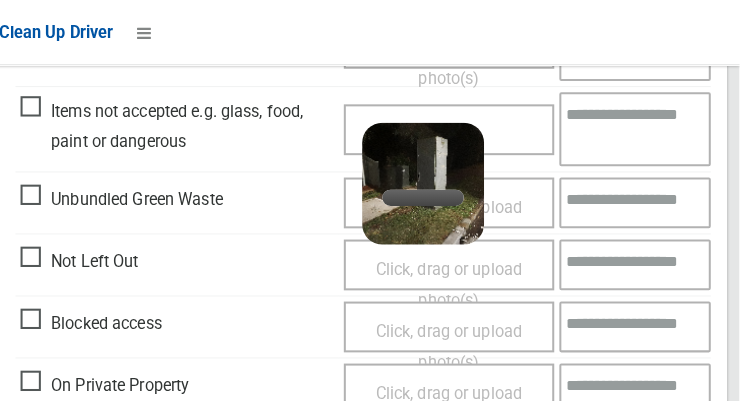 scroll, scrollTop: 1124, scrollLeft: 0, axis: vertical 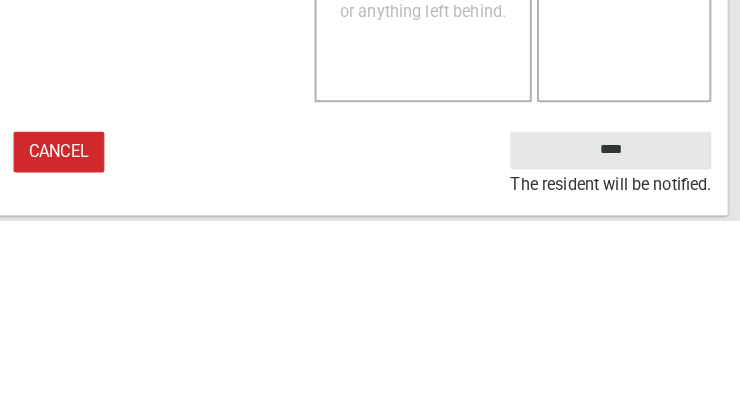 type on "**********" 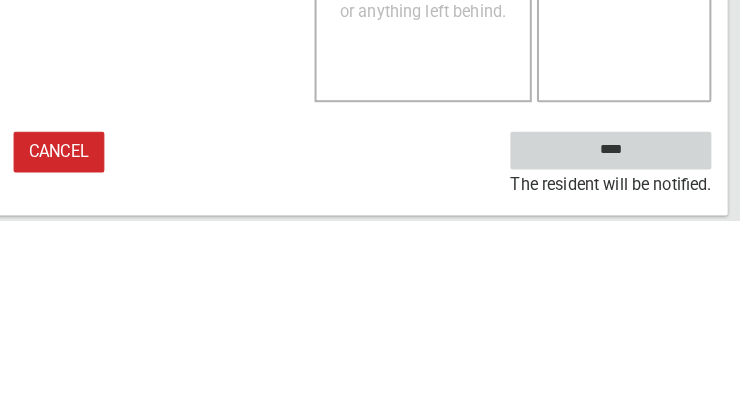 click on "****" at bounding box center (613, 332) 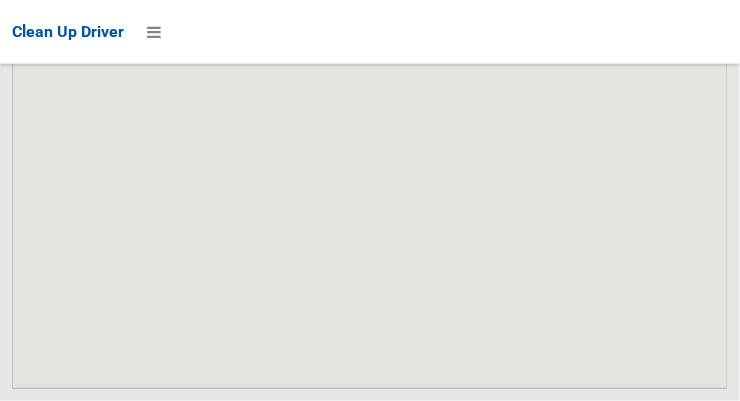 scroll, scrollTop: 14765, scrollLeft: 0, axis: vertical 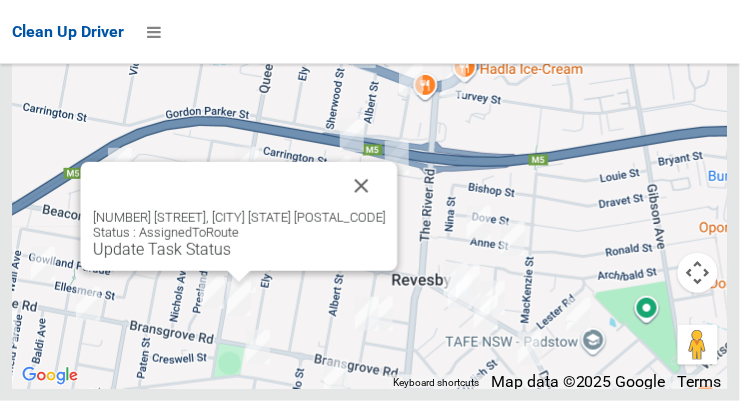 click at bounding box center (362, 186) 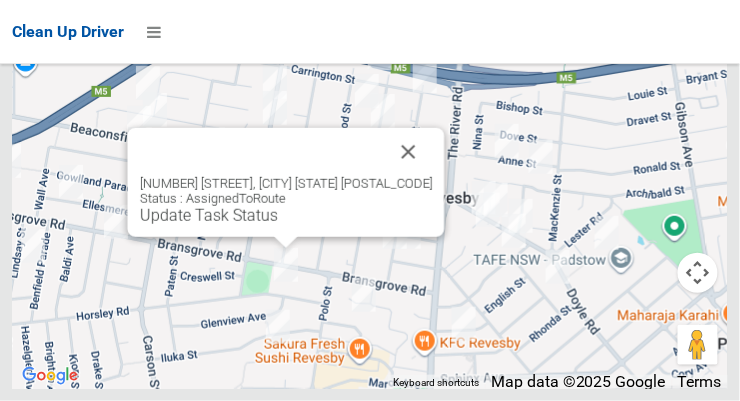 click at bounding box center [409, 152] 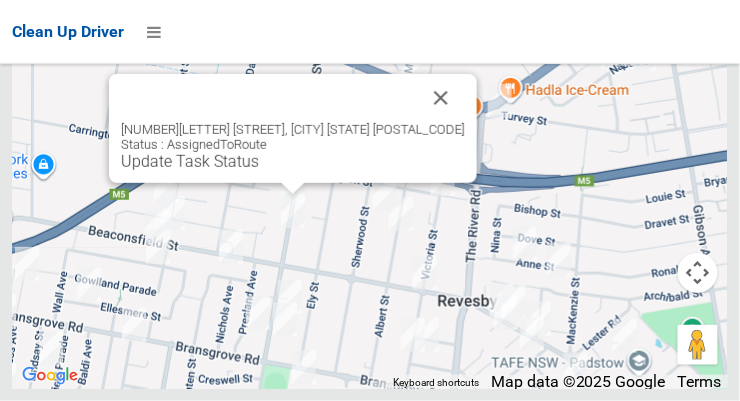 click at bounding box center [441, 98] 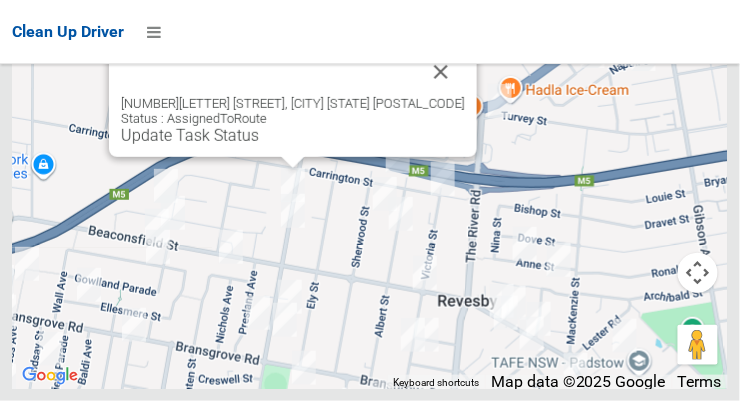 click at bounding box center [441, 72] 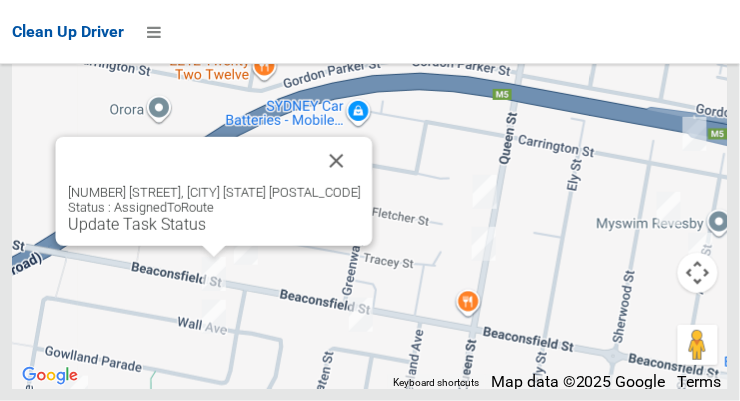 click at bounding box center (337, 161) 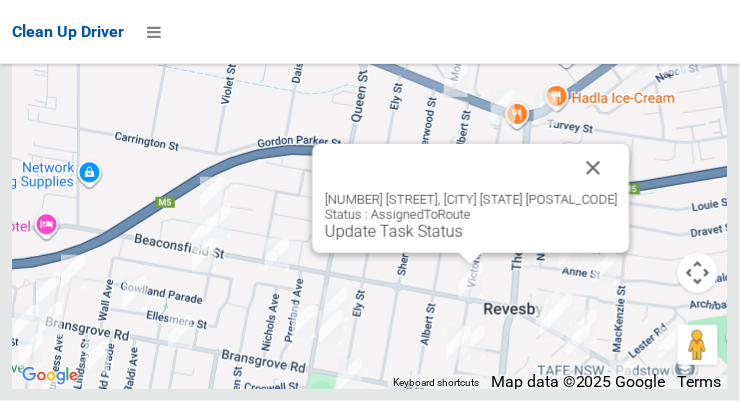 click at bounding box center (594, 168) 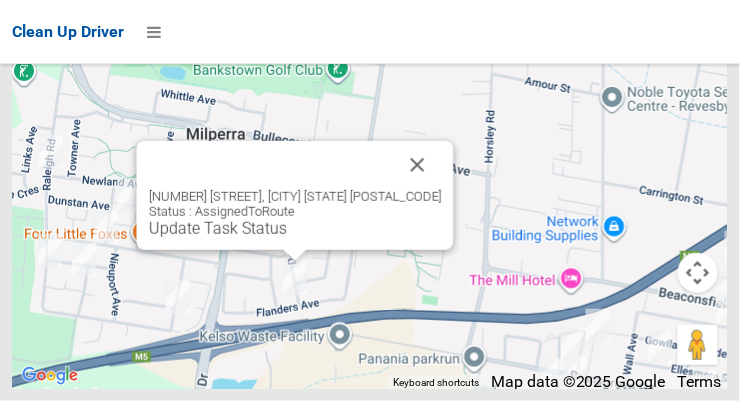 scroll, scrollTop: 14765, scrollLeft: 0, axis: vertical 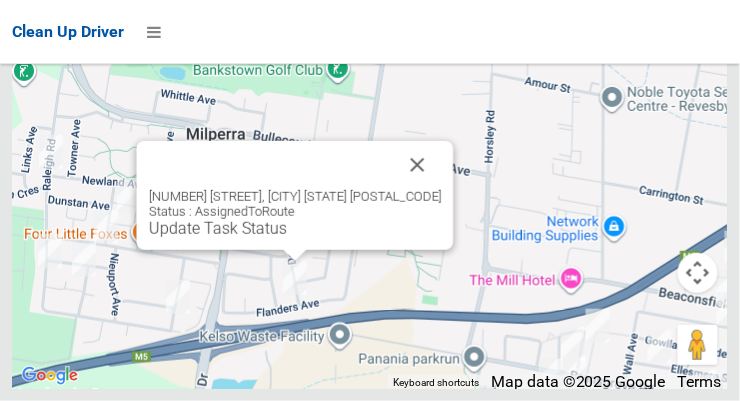 click at bounding box center [418, 165] 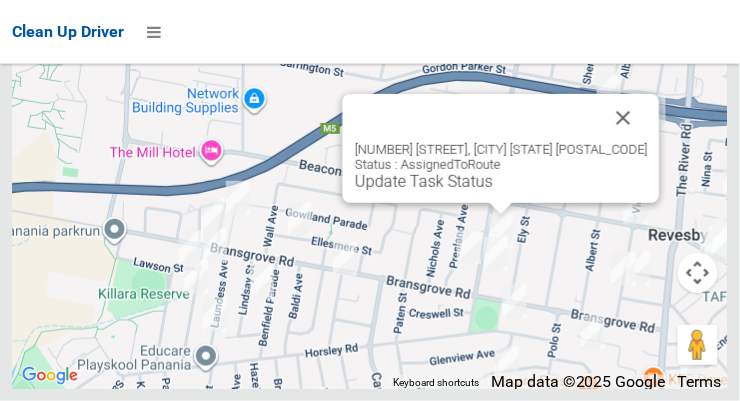 click on "Update Task Status" at bounding box center [424, 181] 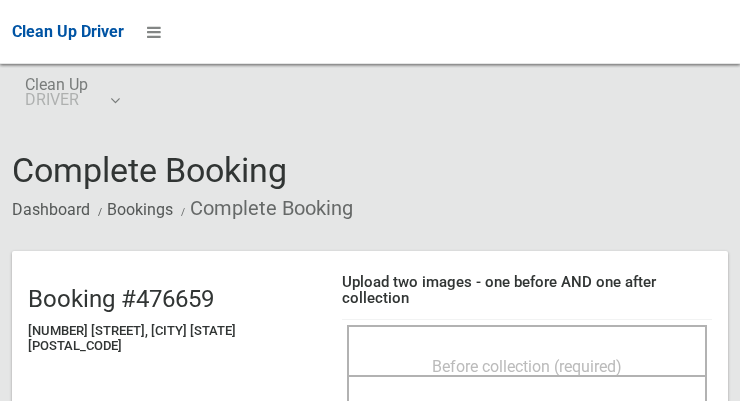 scroll, scrollTop: 0, scrollLeft: 0, axis: both 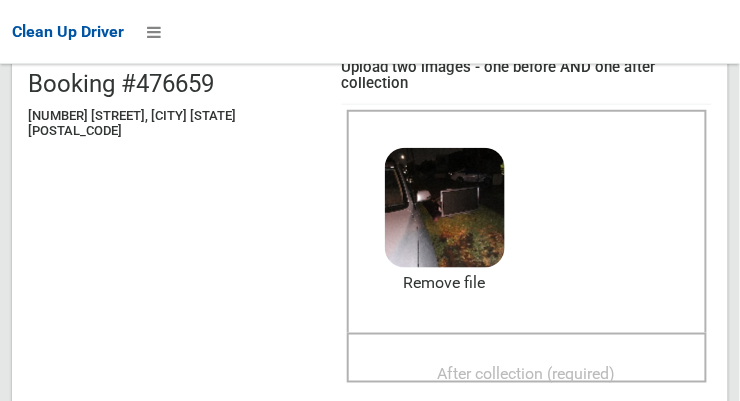 click on "After collection (required)" at bounding box center (527, 374) 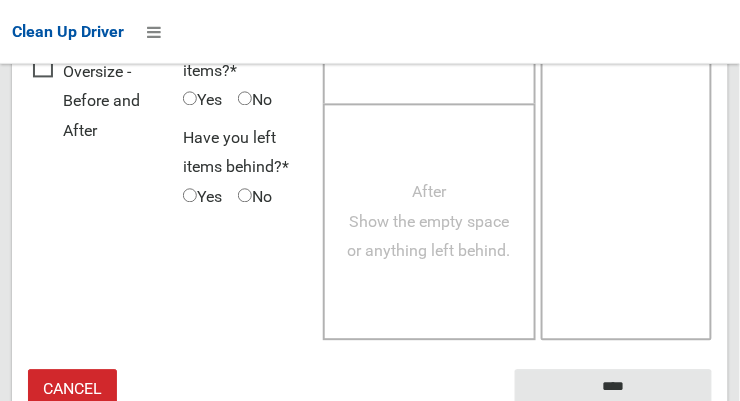 scroll, scrollTop: 1808, scrollLeft: 0, axis: vertical 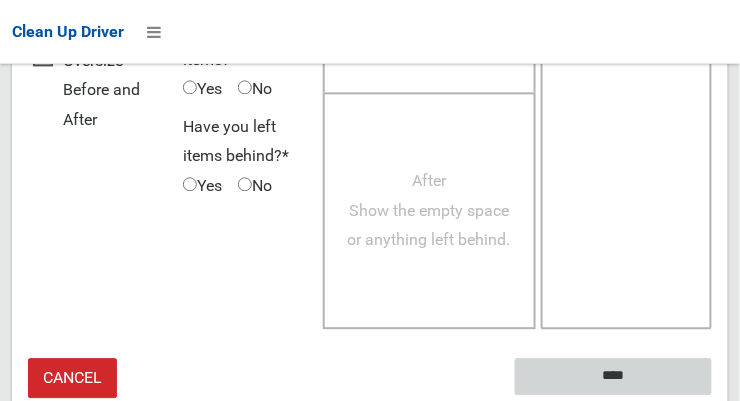 click on "****" at bounding box center [613, 376] 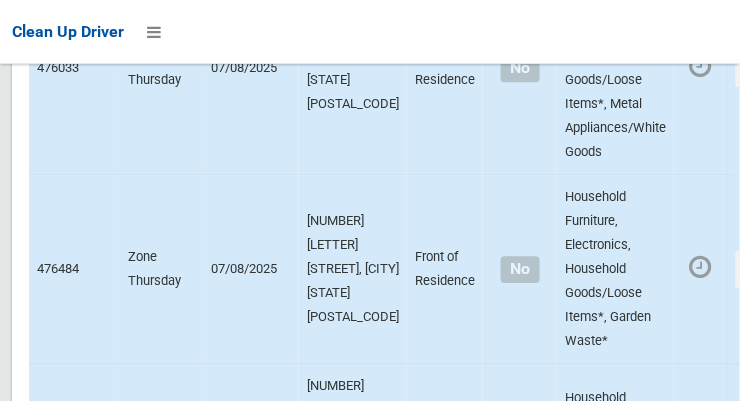 scroll, scrollTop: 14765, scrollLeft: 0, axis: vertical 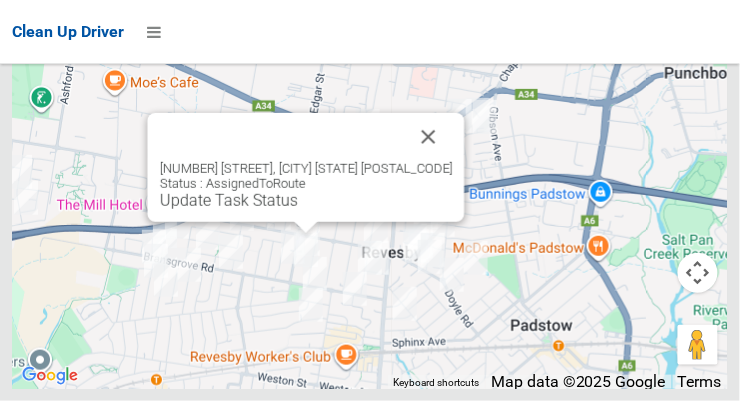 click on "Update Task Status" at bounding box center (229, 200) 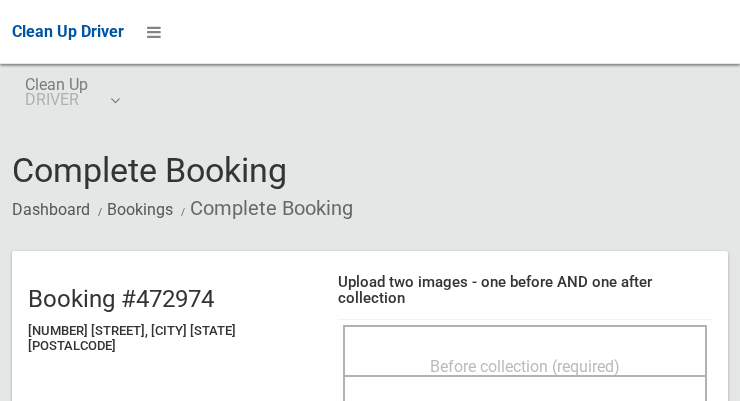 scroll, scrollTop: 0, scrollLeft: 0, axis: both 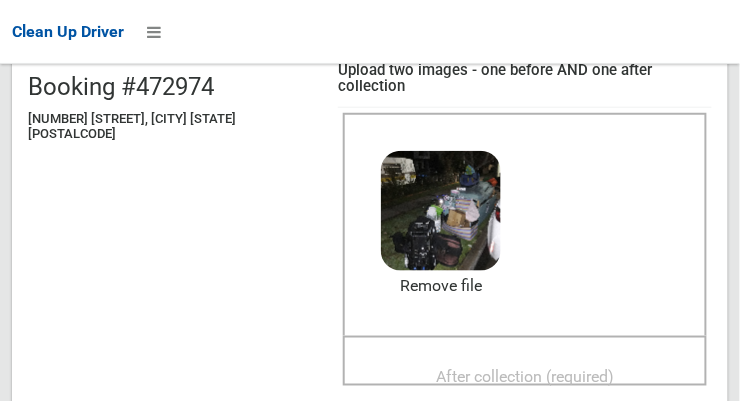 click on "After collection (required)" at bounding box center [525, 377] 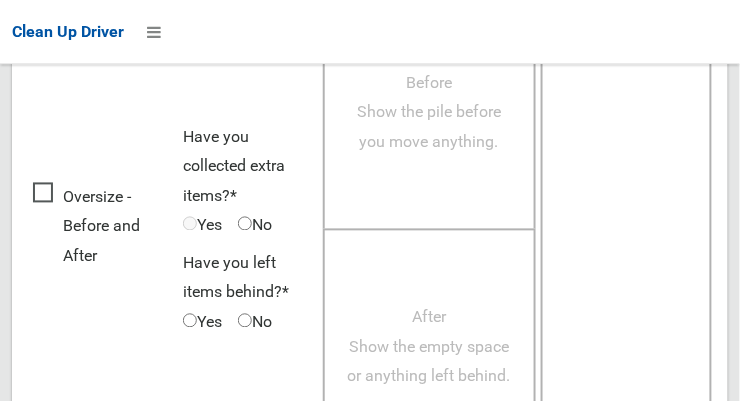 scroll, scrollTop: 1808, scrollLeft: 0, axis: vertical 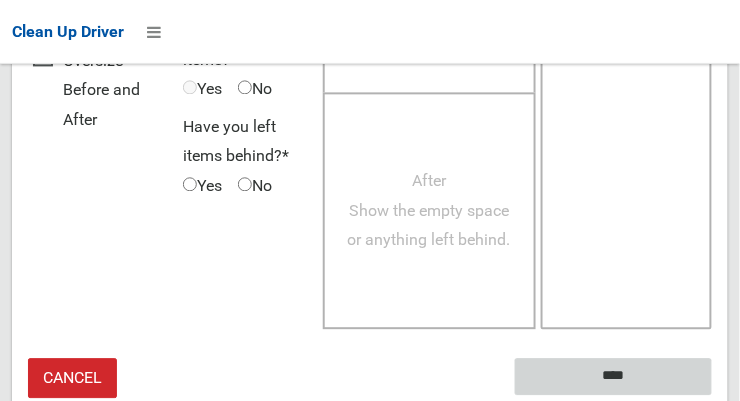 click on "****" at bounding box center (613, 376) 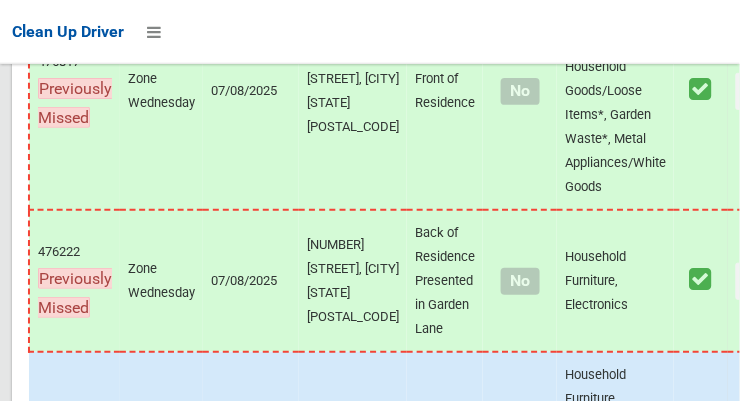 scroll, scrollTop: 14765, scrollLeft: 0, axis: vertical 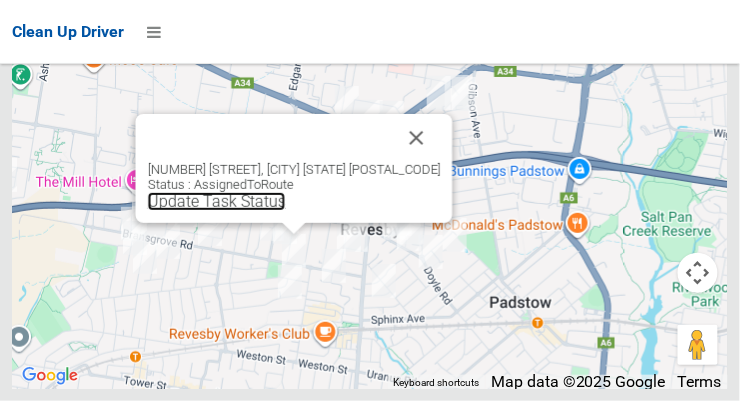 click on "Update Task Status" at bounding box center [217, 201] 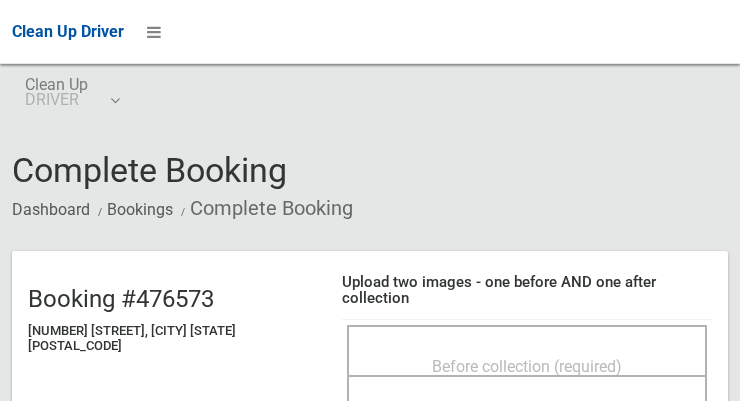 scroll, scrollTop: 0, scrollLeft: 0, axis: both 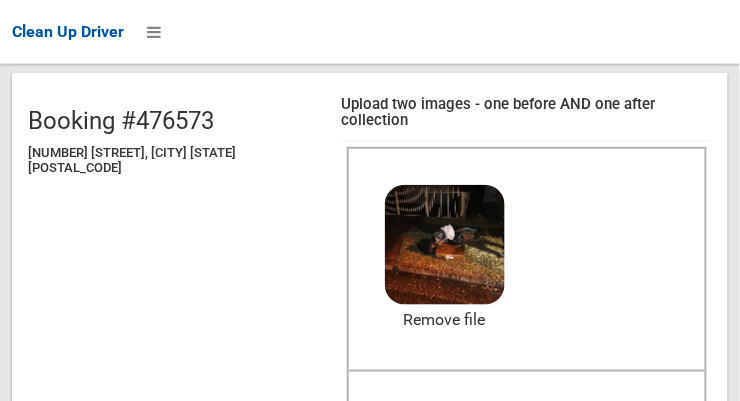 click on "After collection (required)" at bounding box center [527, 411] 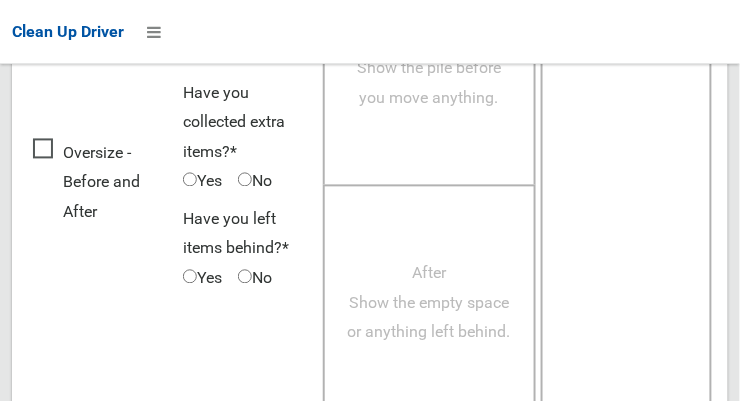 scroll, scrollTop: 1808, scrollLeft: 0, axis: vertical 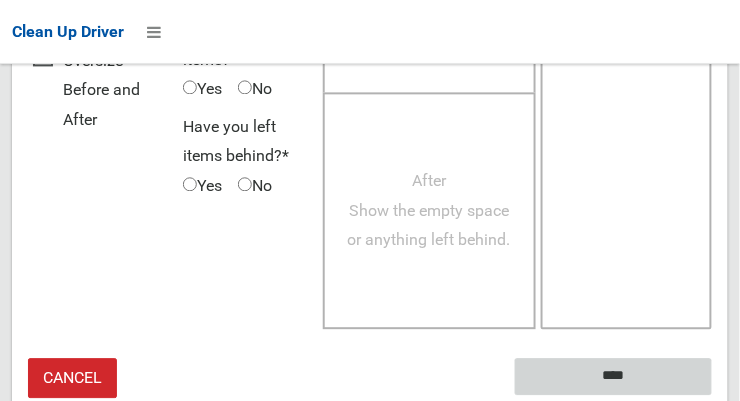 click on "****" at bounding box center [613, 376] 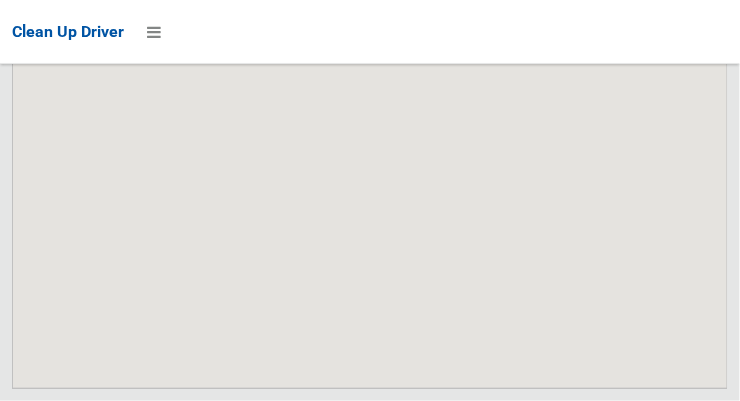 scroll, scrollTop: 14765, scrollLeft: 0, axis: vertical 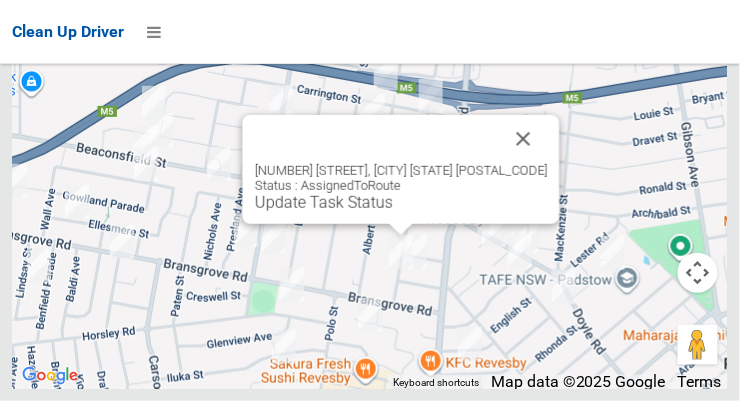 click at bounding box center [524, 139] 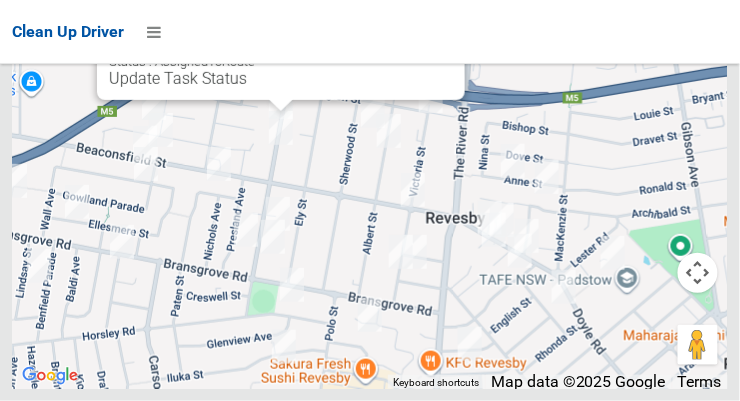 click on "Update Task Status" at bounding box center (178, 78) 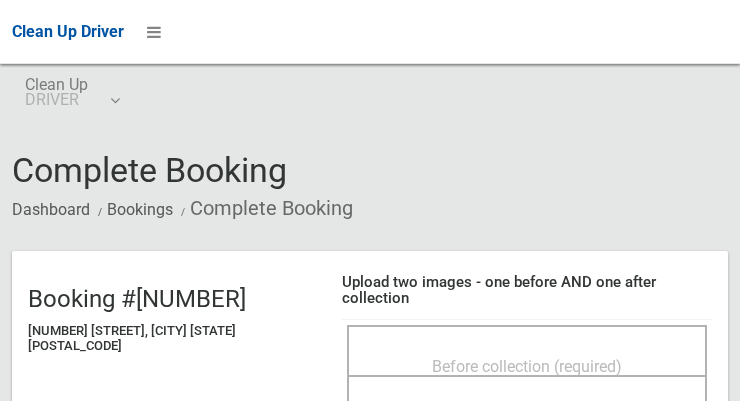 scroll, scrollTop: 0, scrollLeft: 0, axis: both 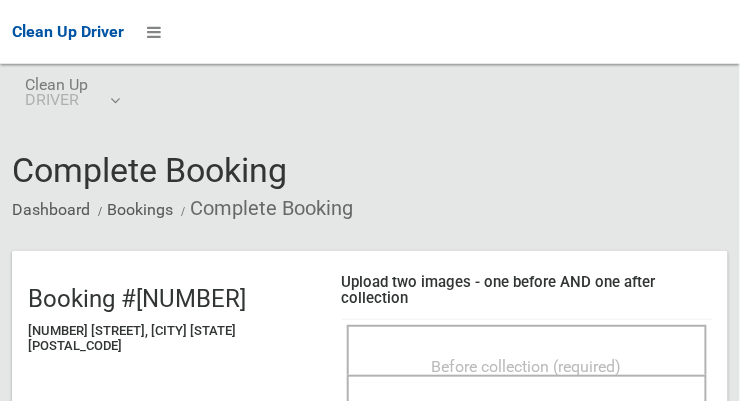 click on "Before collection (required)" at bounding box center [527, 366] 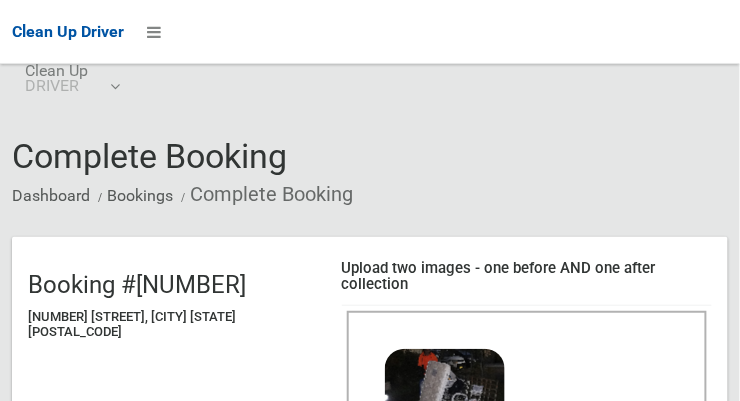scroll, scrollTop: 204, scrollLeft: 0, axis: vertical 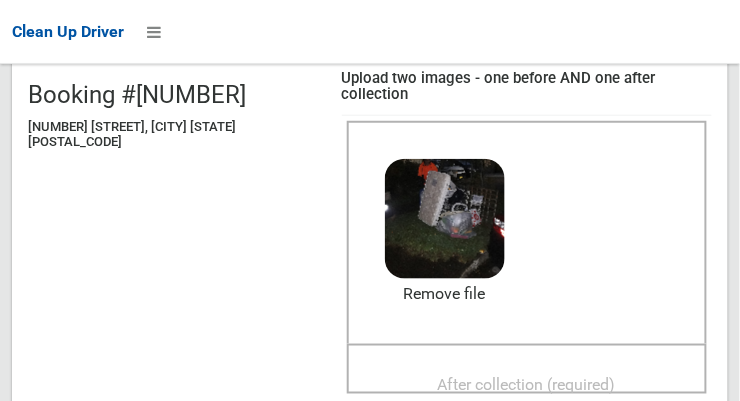 click on "After collection (required)" at bounding box center (527, 385) 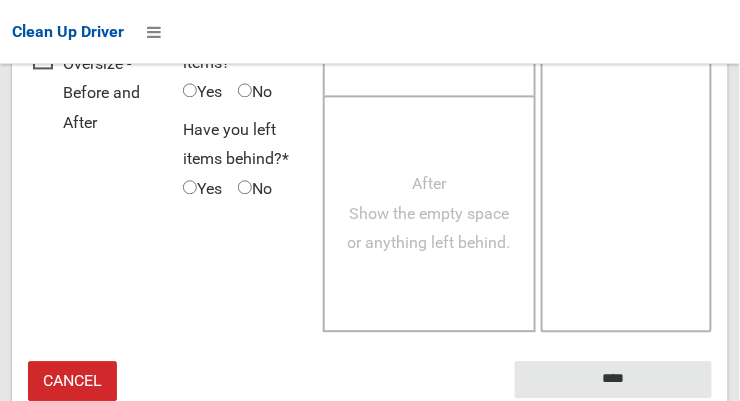 scroll, scrollTop: 1808, scrollLeft: 0, axis: vertical 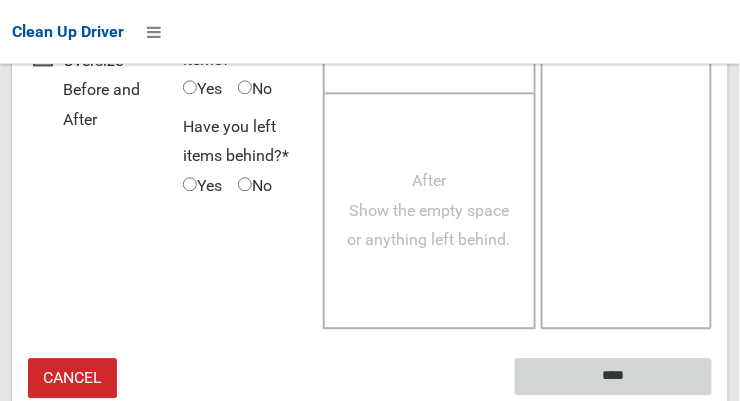 click on "****" at bounding box center [613, 376] 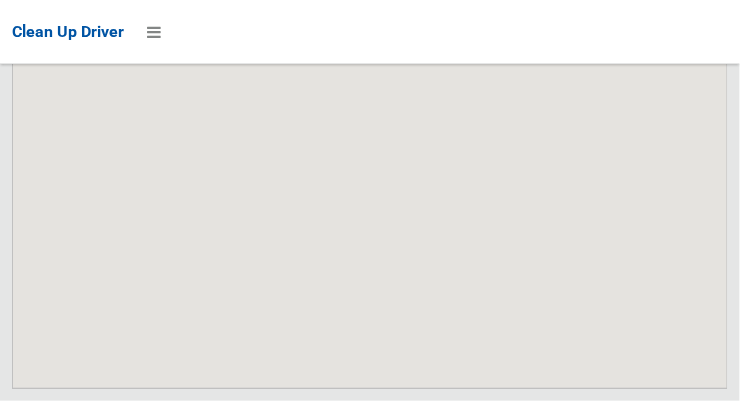 scroll, scrollTop: 14765, scrollLeft: 0, axis: vertical 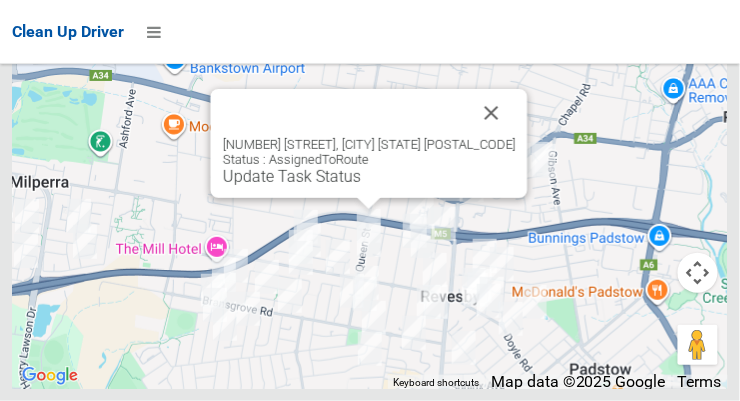 click on "Update Task Status" at bounding box center (292, 176) 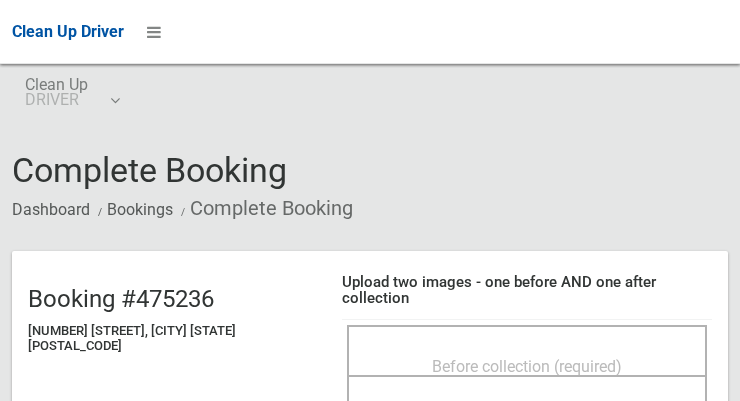 scroll, scrollTop: 0, scrollLeft: 0, axis: both 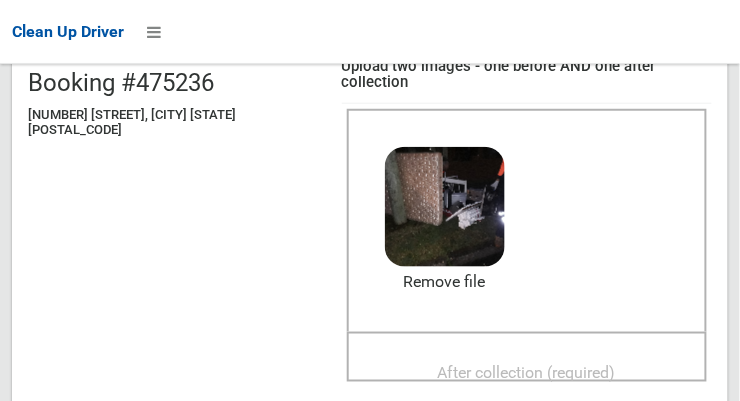 click on "After collection (required)" at bounding box center (527, 373) 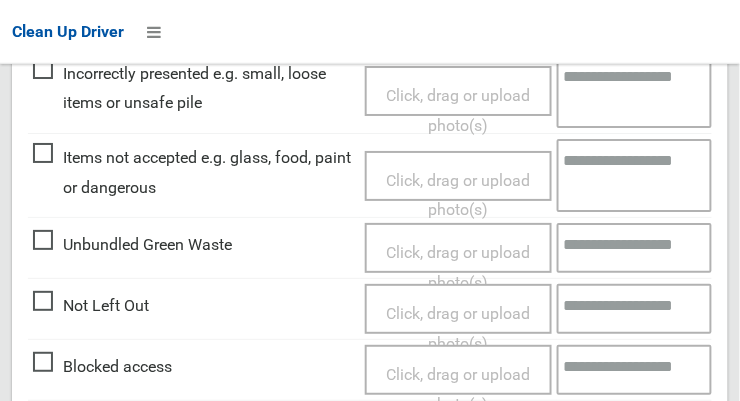 scroll, scrollTop: 1808, scrollLeft: 0, axis: vertical 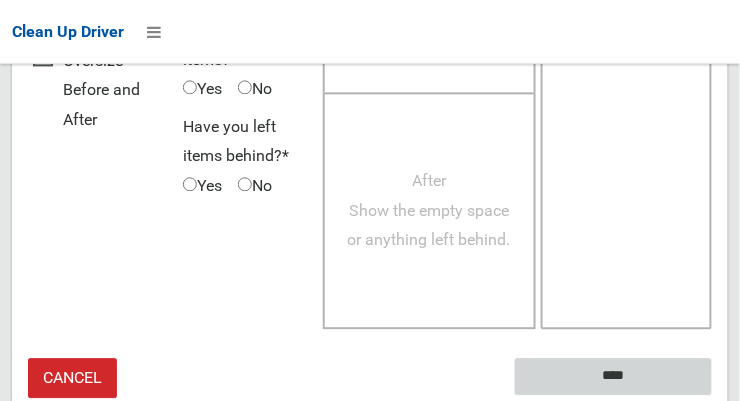 click on "****" at bounding box center (613, 376) 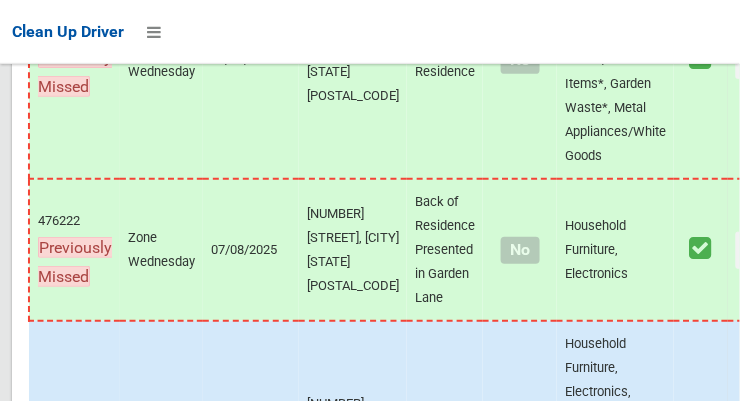 scroll, scrollTop: 14765, scrollLeft: 0, axis: vertical 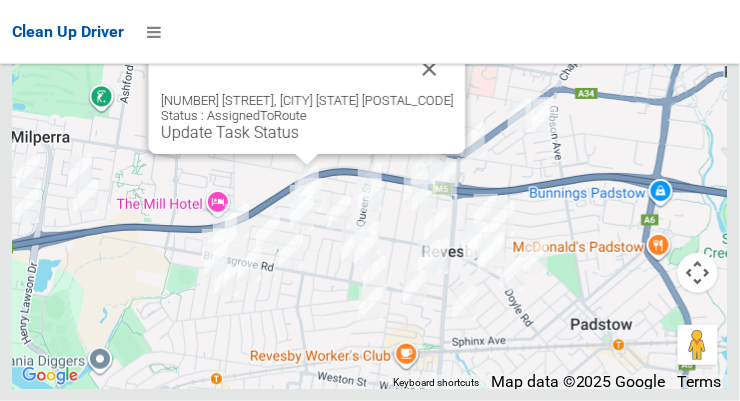 click on "Update Task Status" at bounding box center (230, 132) 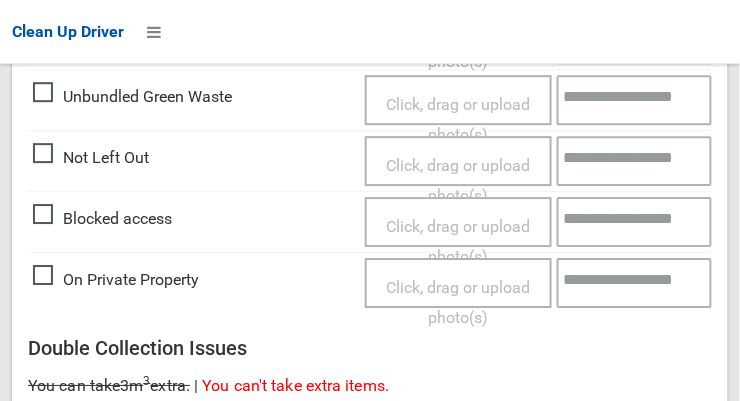 scroll, scrollTop: 863, scrollLeft: 0, axis: vertical 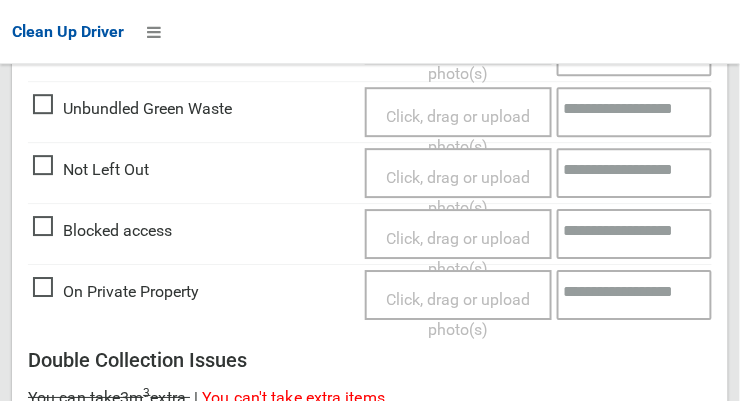 click on "Click, drag or upload photo(s)" at bounding box center (458, 192) 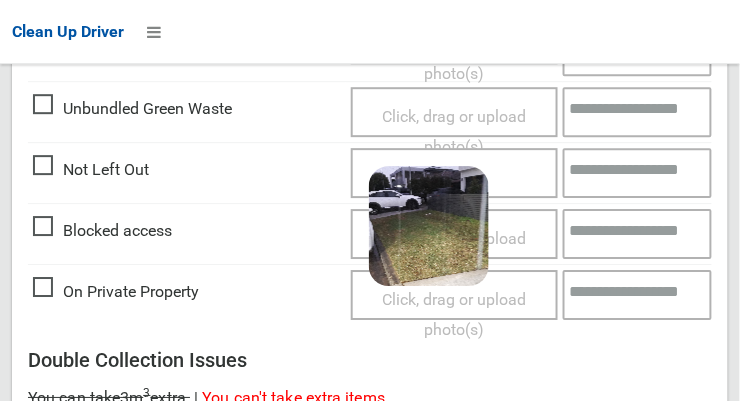scroll, scrollTop: 1460, scrollLeft: 0, axis: vertical 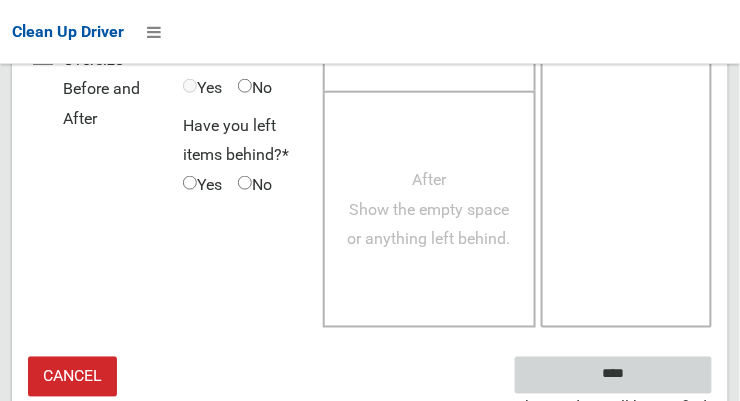 click on "****" at bounding box center [613, 375] 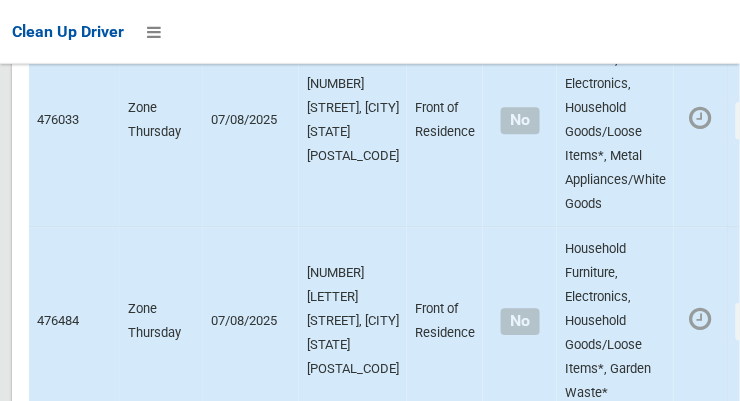 scroll, scrollTop: 14765, scrollLeft: 0, axis: vertical 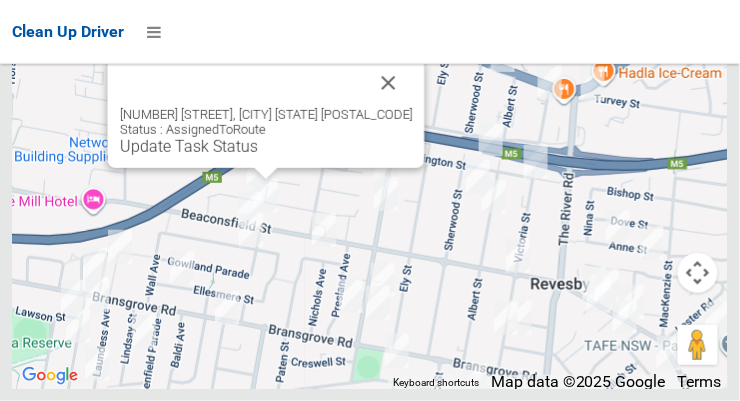 click on "Update Task Status" at bounding box center [189, 146] 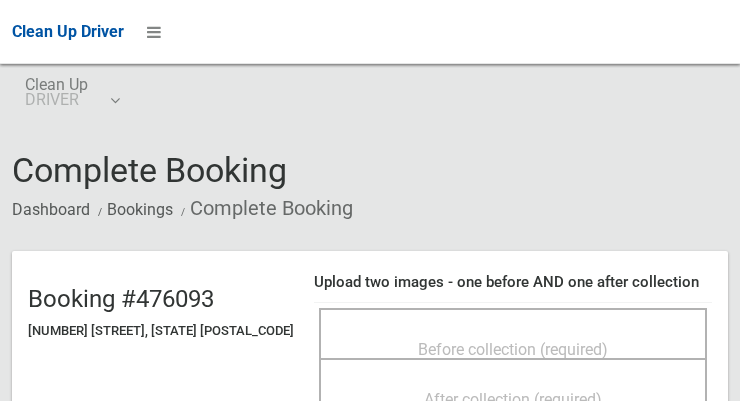 scroll, scrollTop: 0, scrollLeft: 0, axis: both 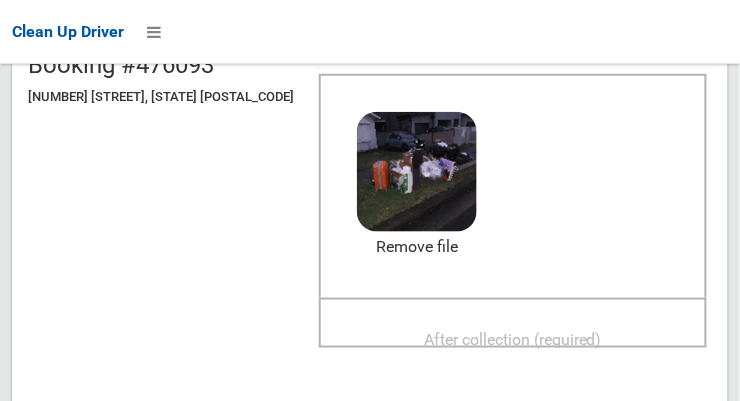 click on "After collection (required)" at bounding box center (513, 339) 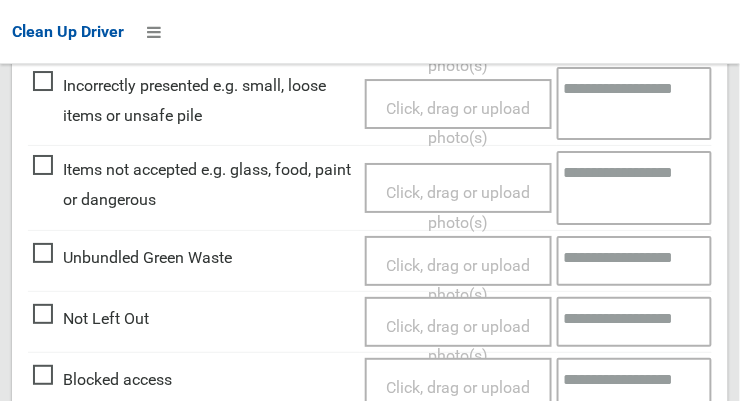 scroll, scrollTop: 1051, scrollLeft: 0, axis: vertical 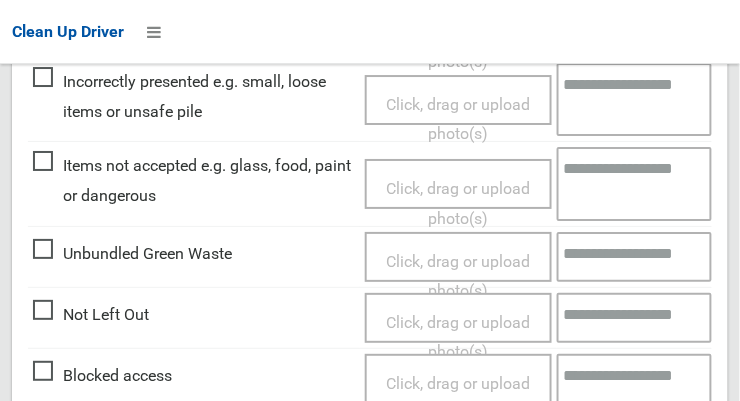 click on "Click, drag or upload photo(s)" at bounding box center [458, 203] 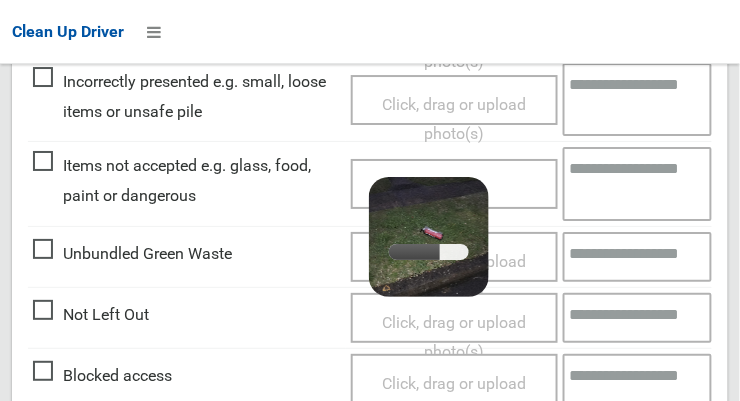 click at bounding box center (638, 183) 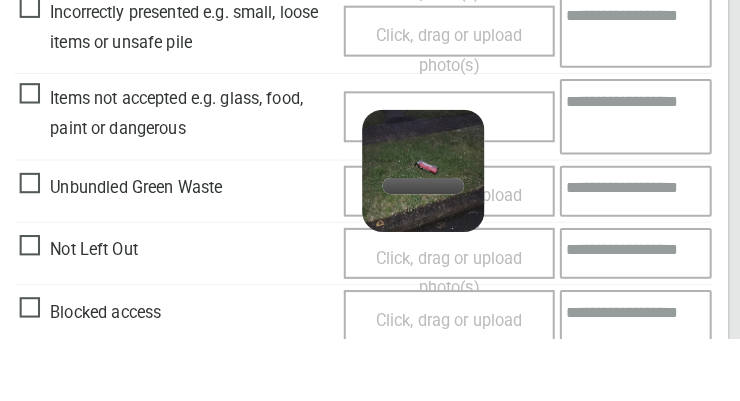 scroll, scrollTop: 1051, scrollLeft: 0, axis: vertical 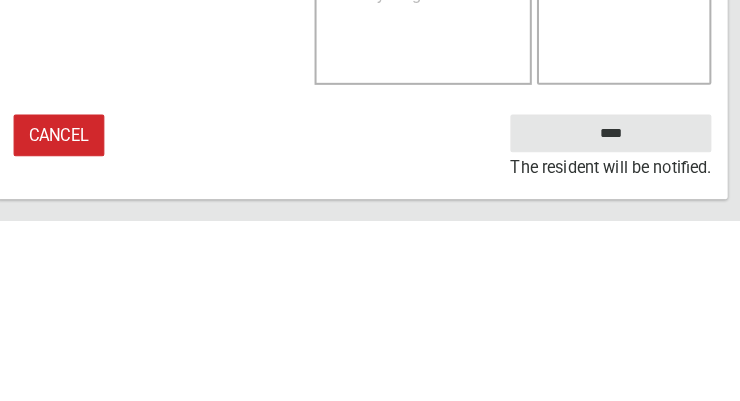 type on "**********" 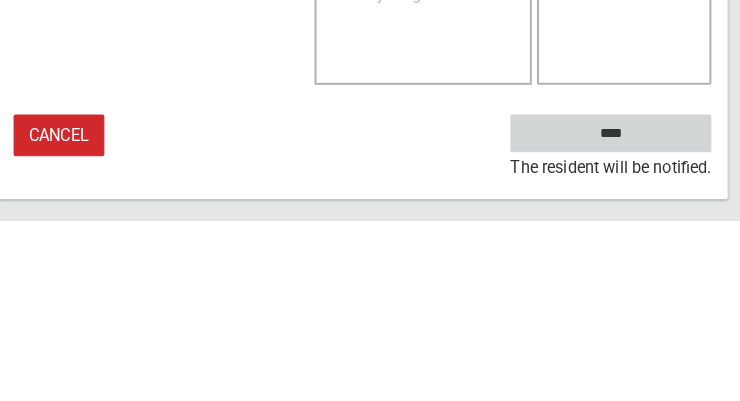 click on "****" at bounding box center (613, 315) 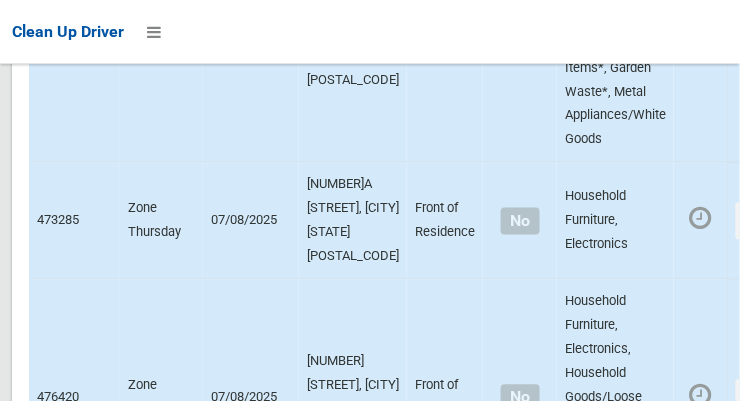 scroll, scrollTop: 14765, scrollLeft: 0, axis: vertical 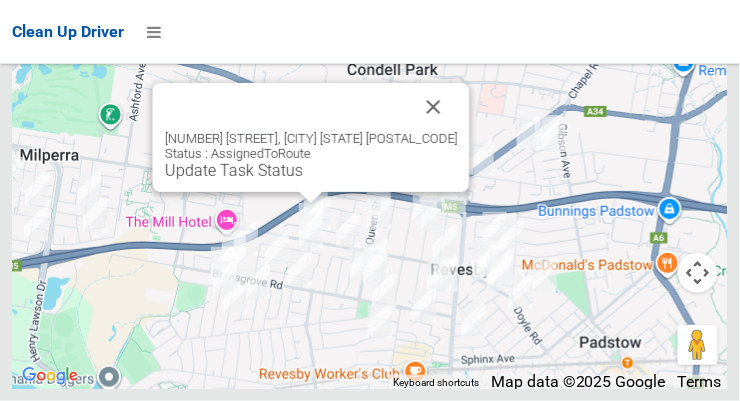 click on "Update Task Status" at bounding box center (234, 170) 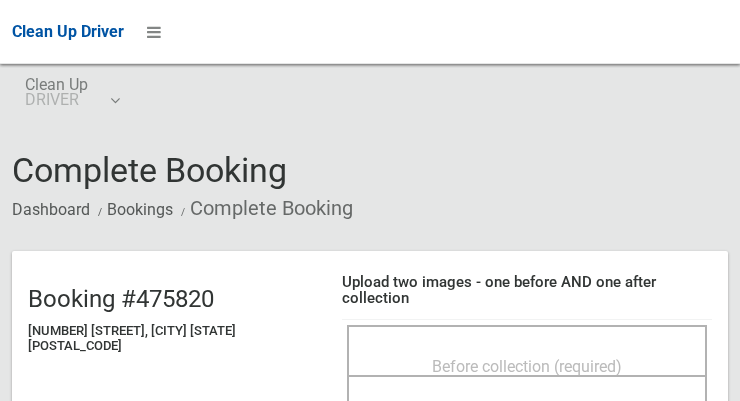 scroll, scrollTop: 0, scrollLeft: 0, axis: both 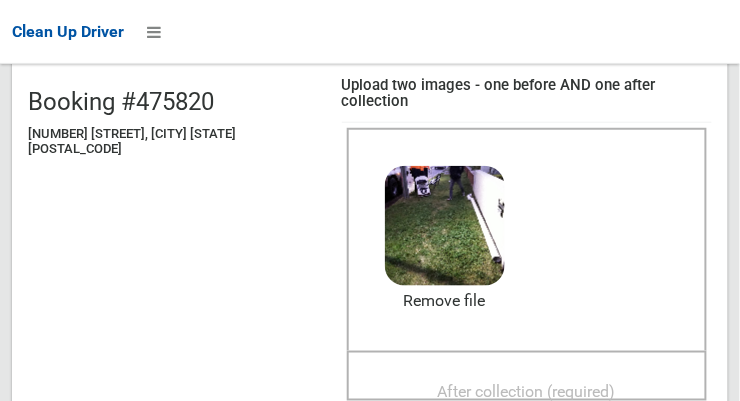 click on "After collection (required)" at bounding box center [527, 392] 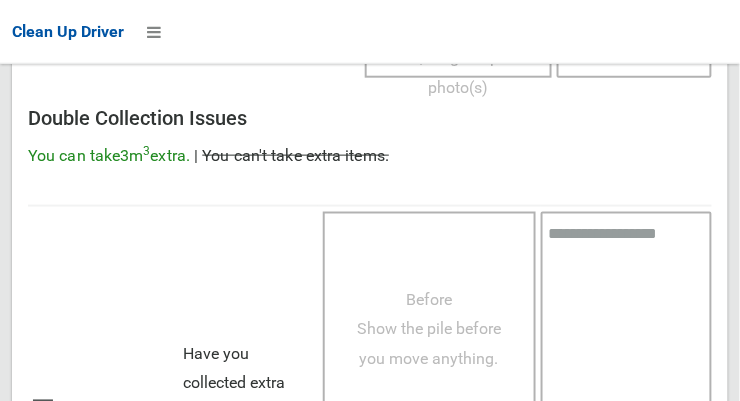 scroll, scrollTop: 1808, scrollLeft: 0, axis: vertical 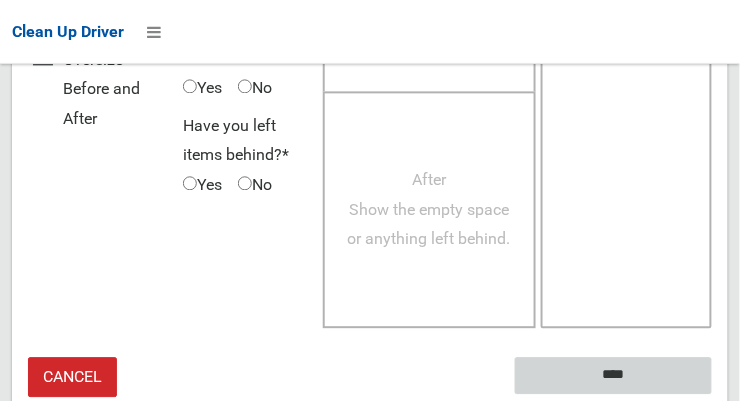click on "****" at bounding box center (613, 376) 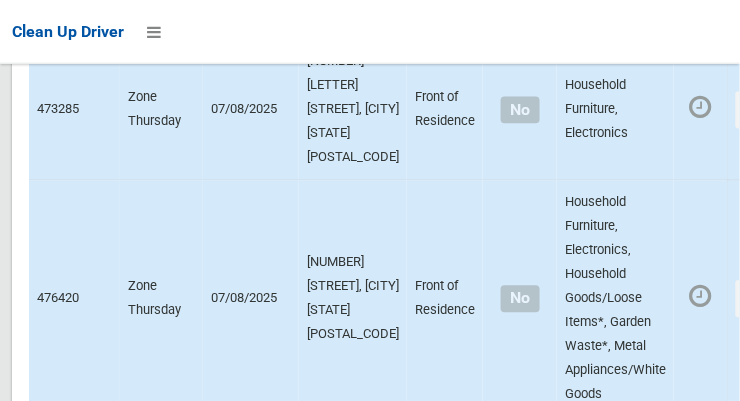 scroll, scrollTop: 14765, scrollLeft: 0, axis: vertical 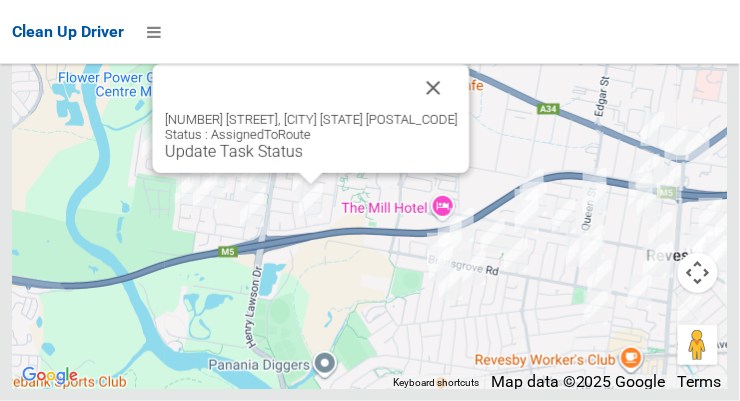 click on "Update Task Status" at bounding box center (234, 151) 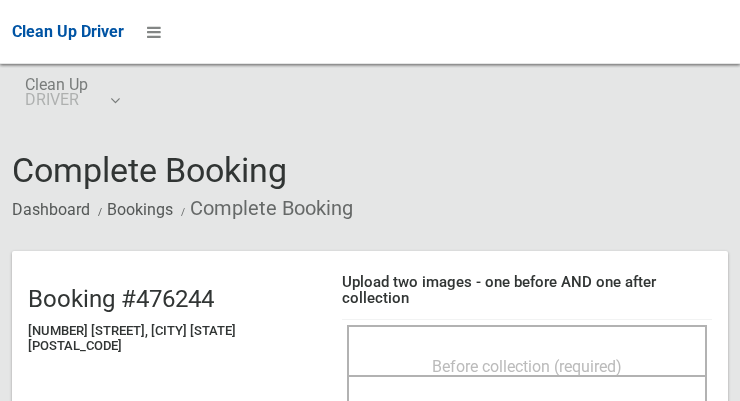 scroll, scrollTop: 0, scrollLeft: 0, axis: both 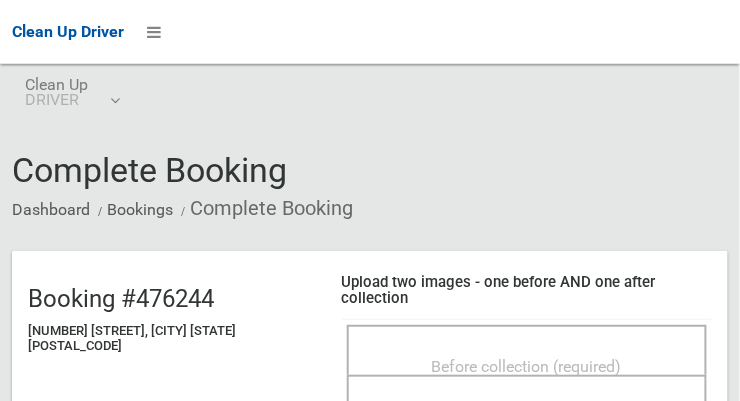 click on "Before collection (required)" at bounding box center (527, 366) 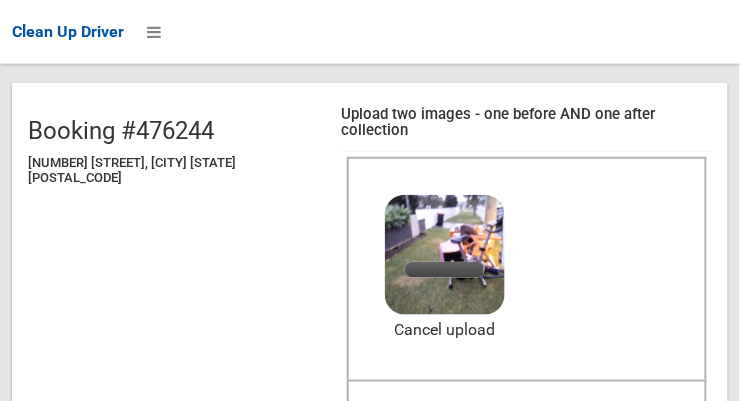 scroll, scrollTop: 168, scrollLeft: 0, axis: vertical 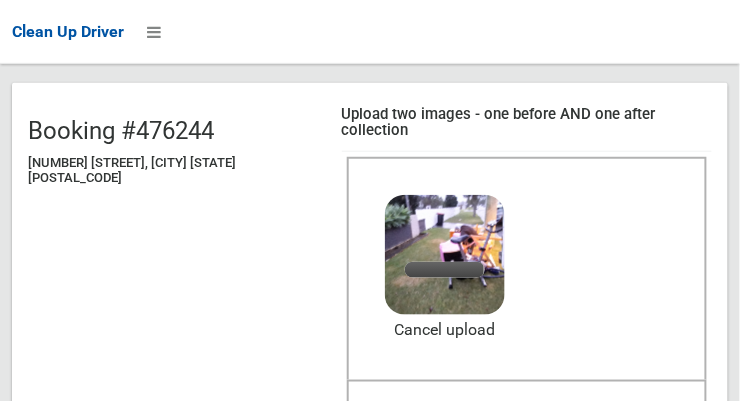 click on "After collection (required)" at bounding box center [527, 421] 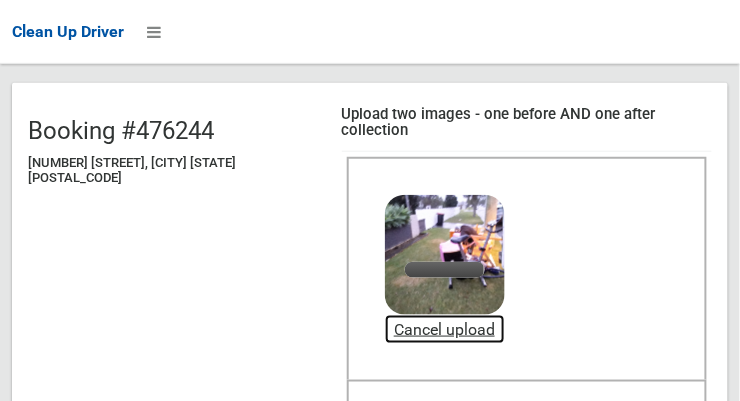 click on "Cancel upload" at bounding box center [445, 330] 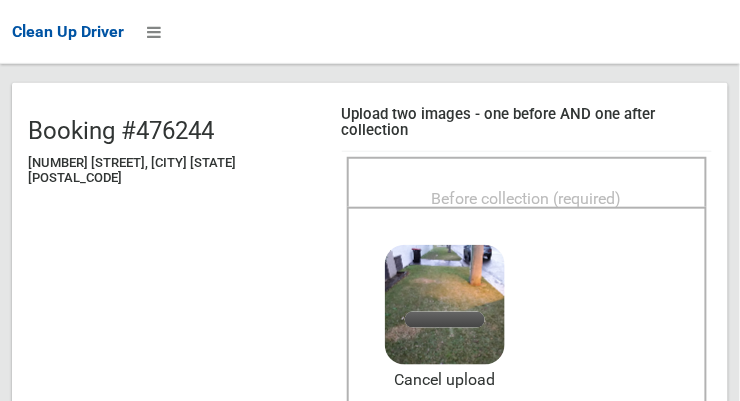 click on "Before collection (required)" at bounding box center [527, 198] 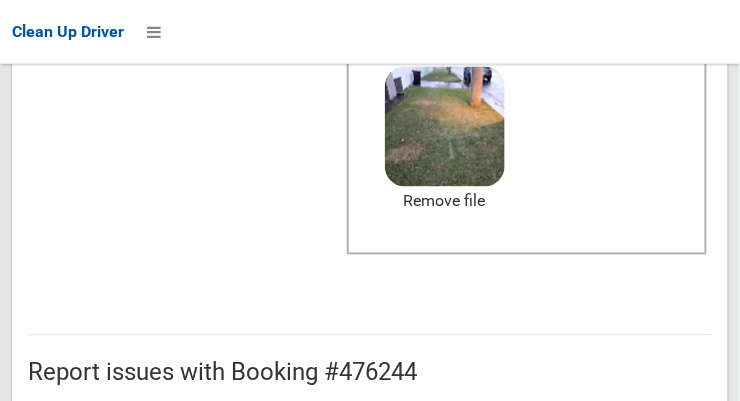 scroll, scrollTop: 1808, scrollLeft: 0, axis: vertical 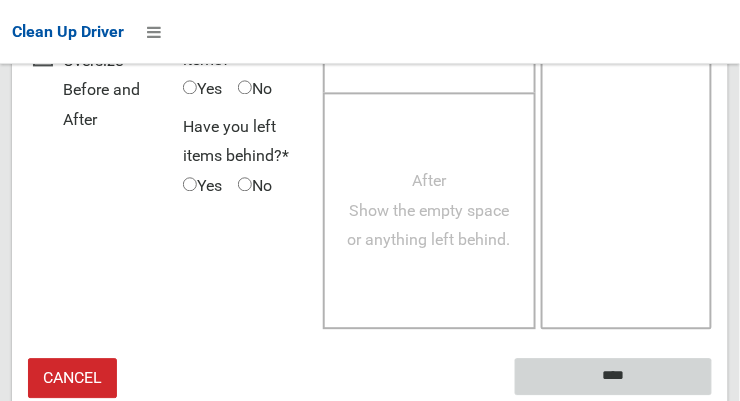 click on "****" at bounding box center (613, 376) 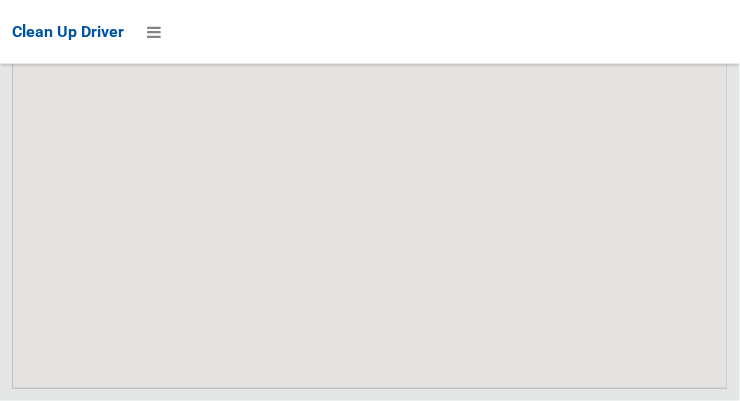 scroll, scrollTop: 14765, scrollLeft: 0, axis: vertical 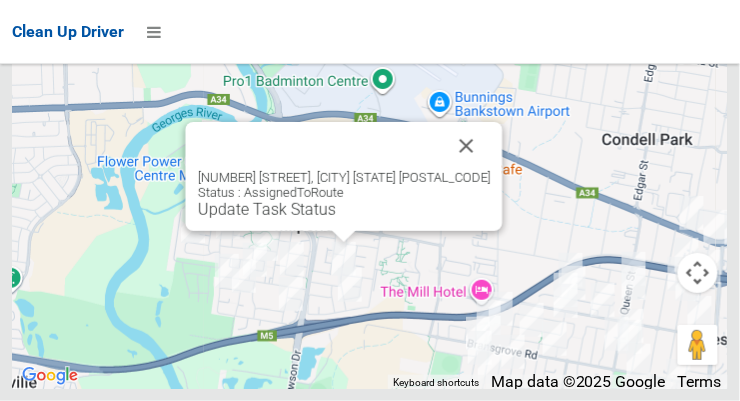 click at bounding box center [467, 146] 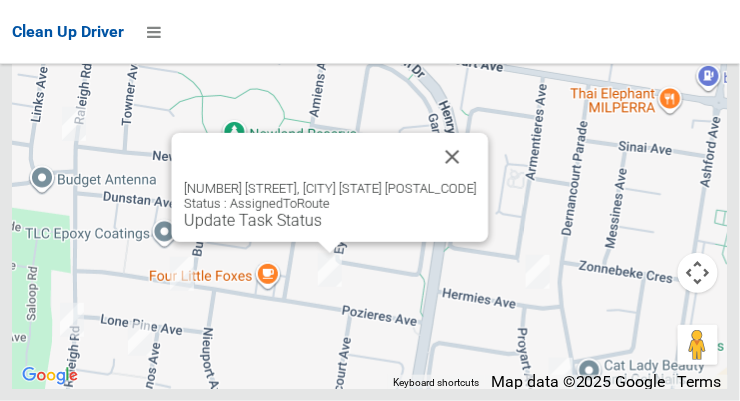 click at bounding box center (453, 157) 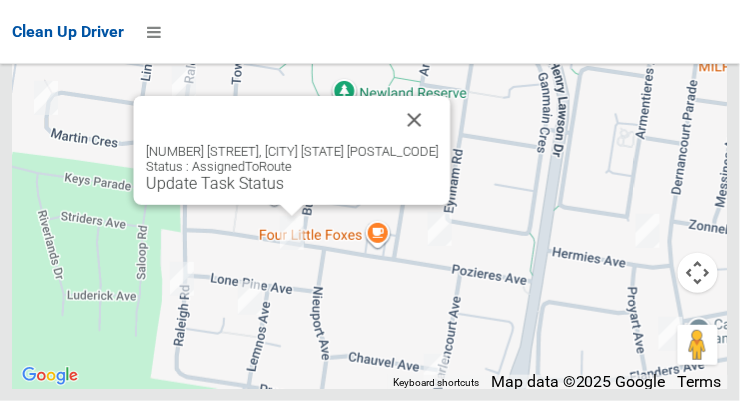 click at bounding box center (415, 120) 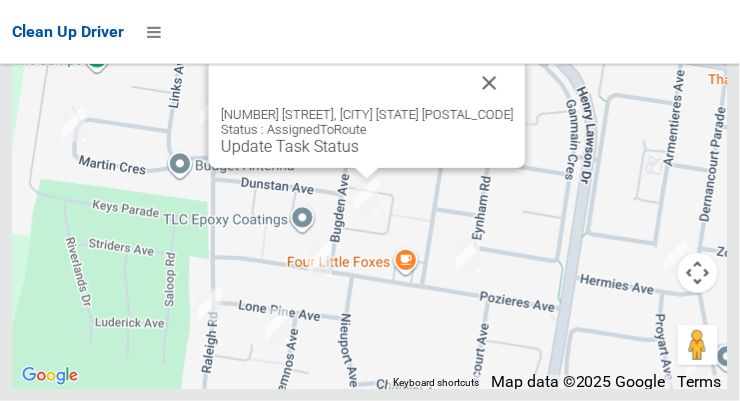 click at bounding box center [490, 83] 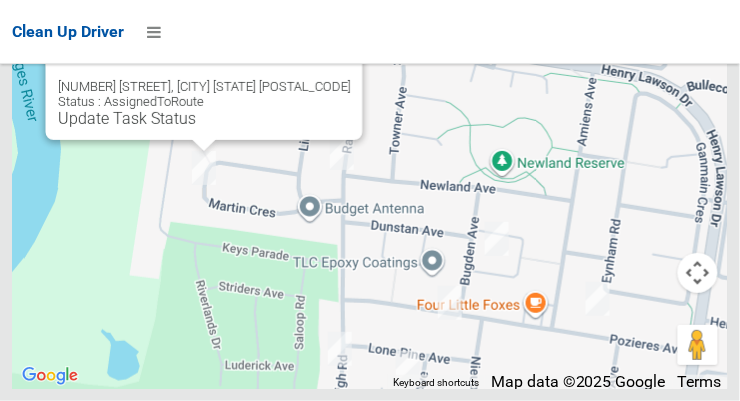 click at bounding box center [327, 55] 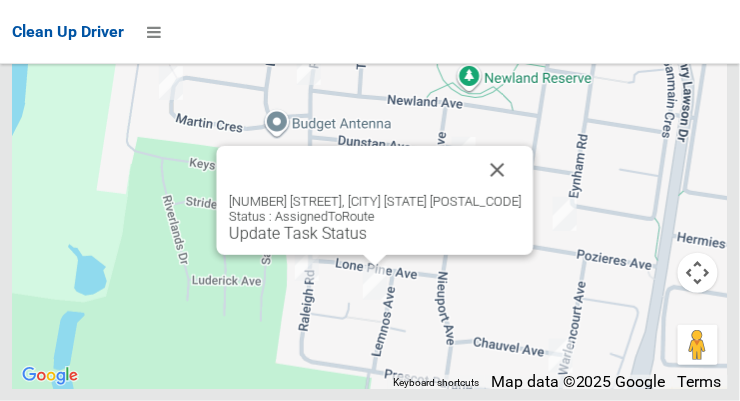 click at bounding box center (498, 170) 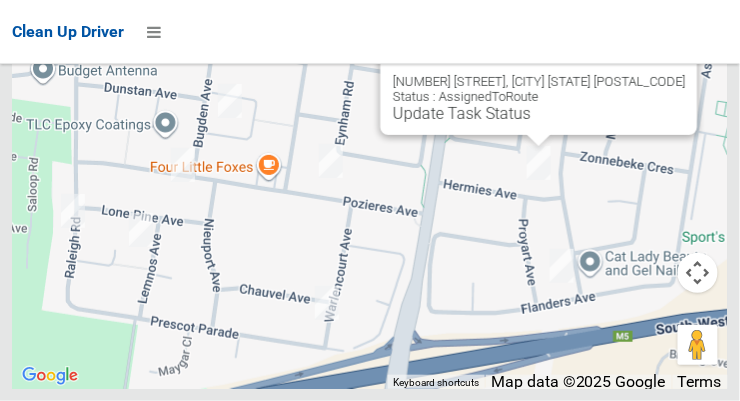click on "Update Task Status" at bounding box center (462, 113) 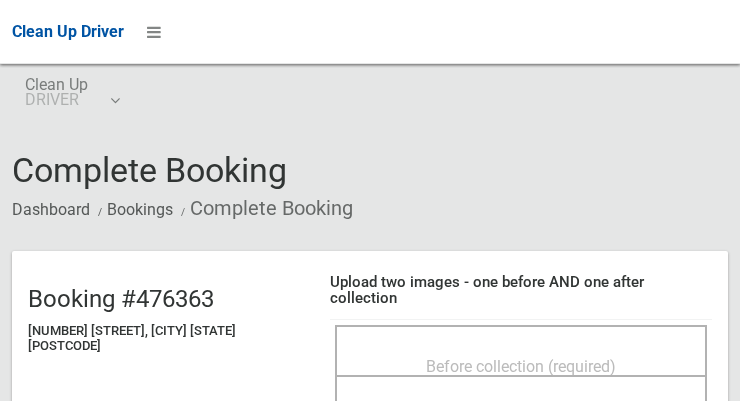 click on "Before collection (required)" at bounding box center (521, 366) 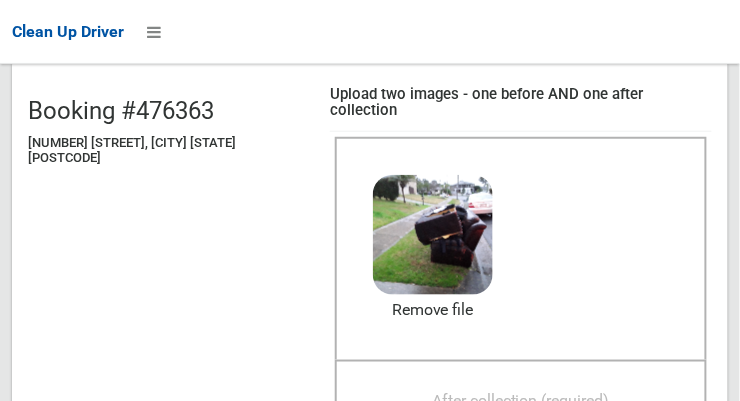 scroll, scrollTop: 211, scrollLeft: 0, axis: vertical 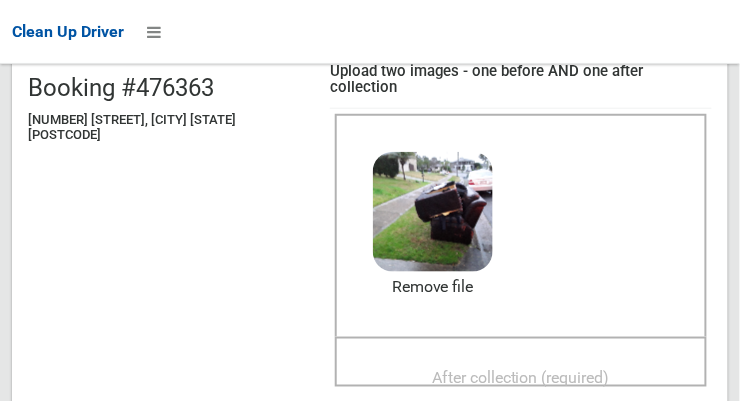 click on "After collection (required)" at bounding box center [521, 378] 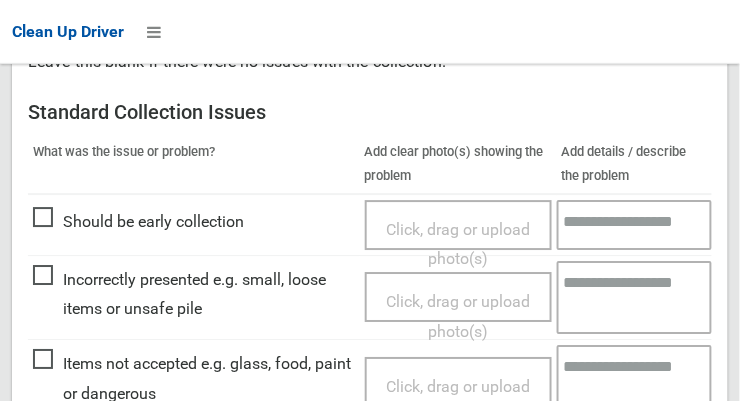 scroll, scrollTop: 1808, scrollLeft: 0, axis: vertical 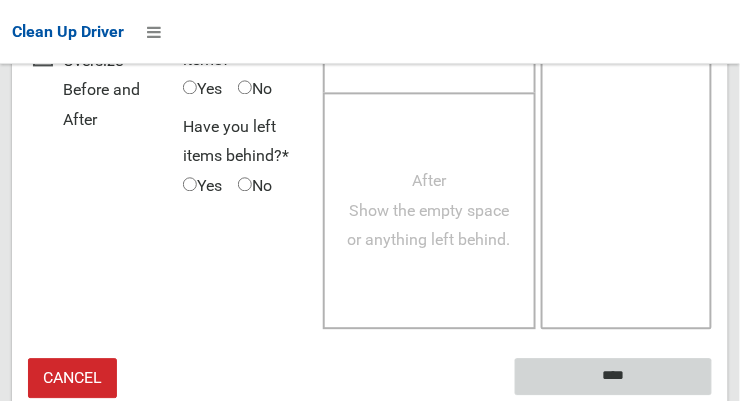 click on "****" at bounding box center [613, 376] 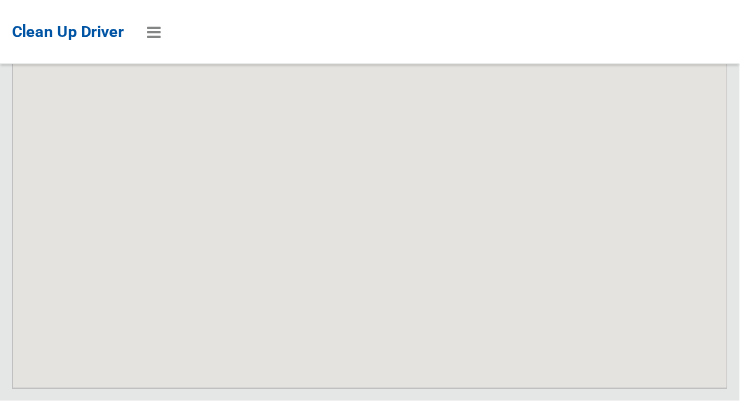 scroll, scrollTop: 14765, scrollLeft: 0, axis: vertical 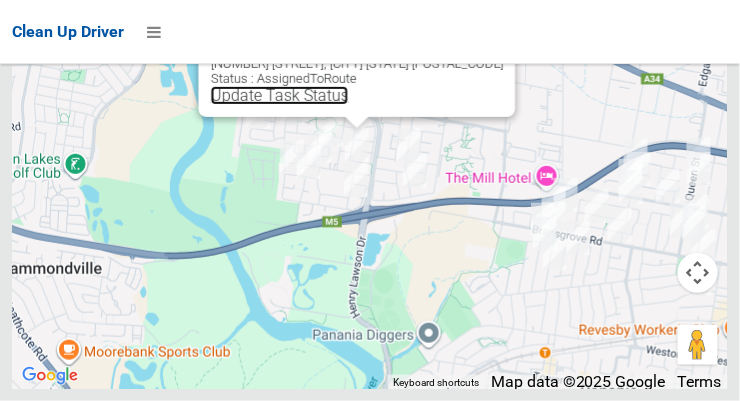 click on "Update Task Status" at bounding box center (280, 95) 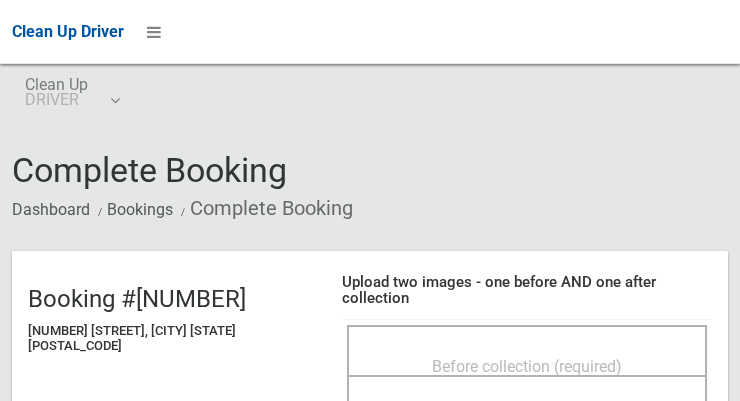 scroll, scrollTop: 0, scrollLeft: 0, axis: both 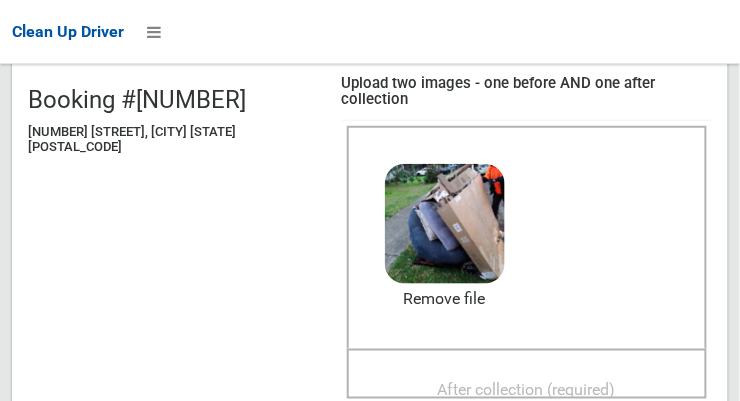 click on "After collection (required)" at bounding box center [527, 390] 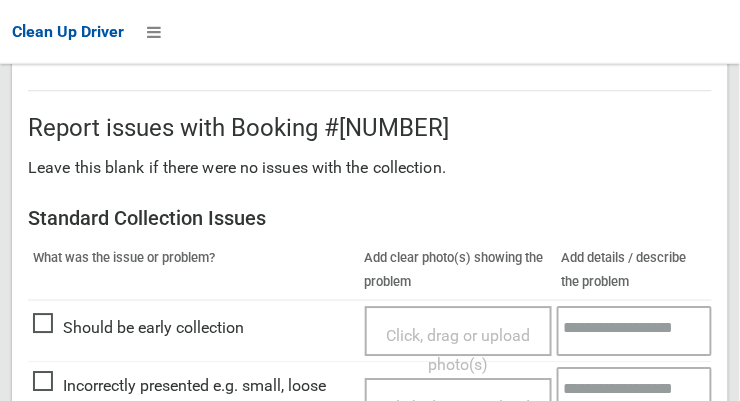 scroll, scrollTop: 1808, scrollLeft: 0, axis: vertical 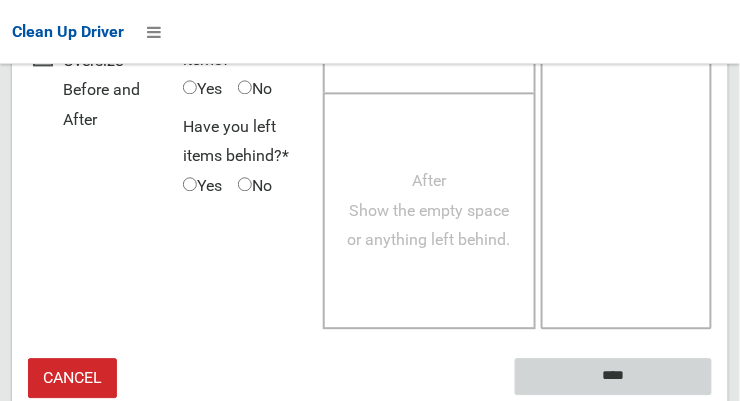 click on "****" at bounding box center (613, 376) 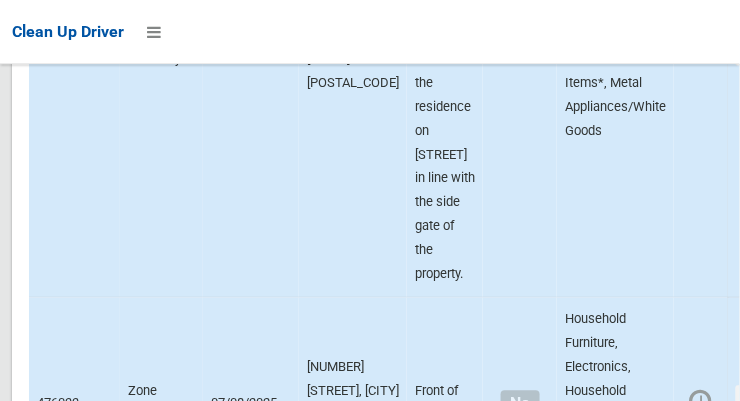 scroll, scrollTop: 14765, scrollLeft: 0, axis: vertical 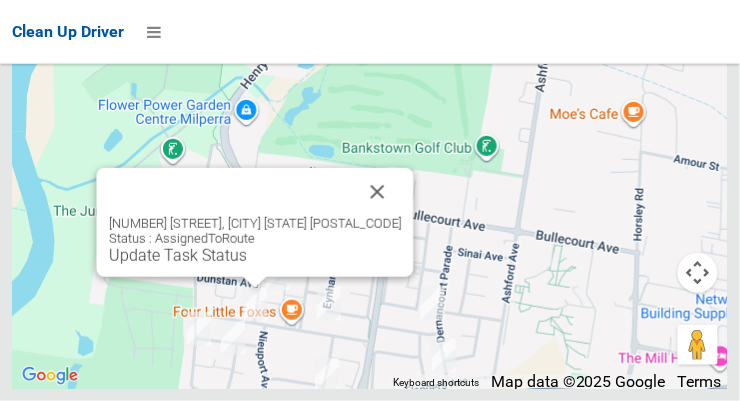 click on "Update Task Status" at bounding box center (178, 255) 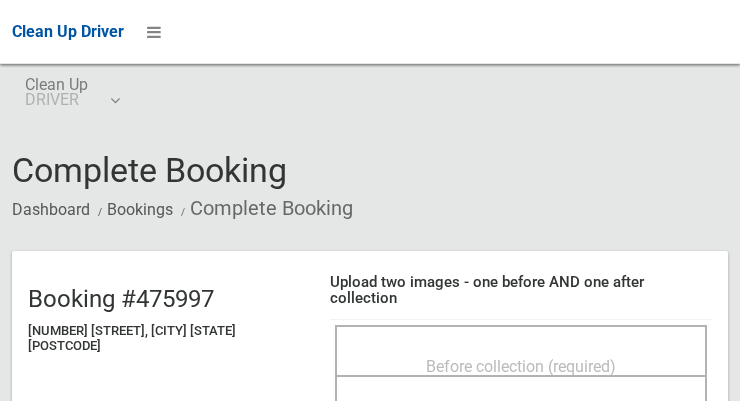 scroll, scrollTop: 0, scrollLeft: 0, axis: both 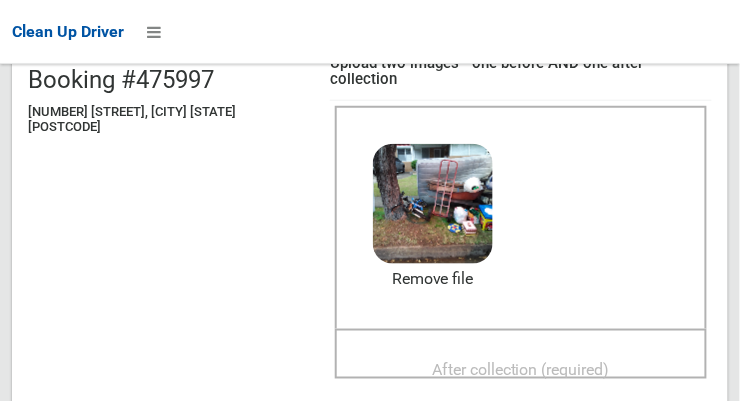click on "After collection (required)" at bounding box center (521, 370) 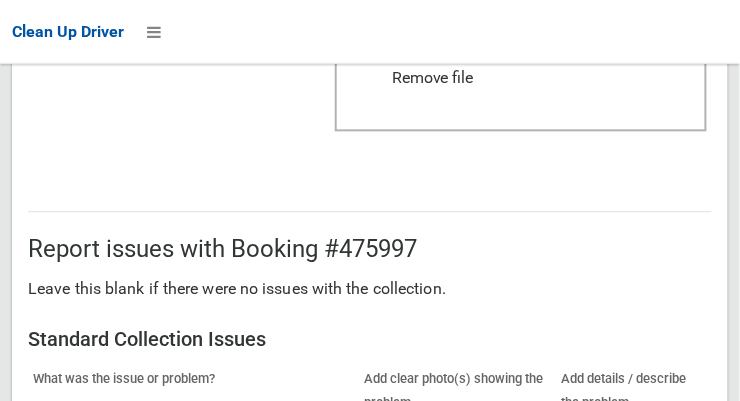 scroll, scrollTop: 1808, scrollLeft: 0, axis: vertical 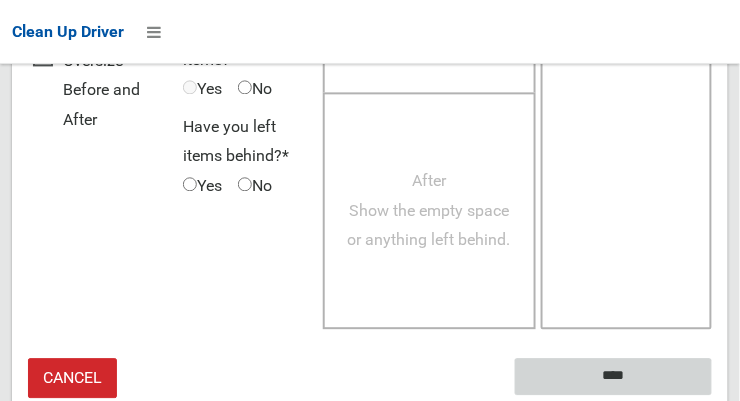 click on "****" at bounding box center (613, 376) 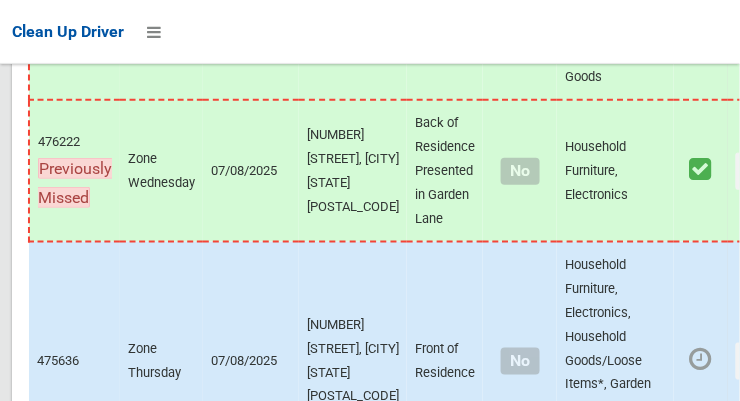scroll, scrollTop: 14765, scrollLeft: 0, axis: vertical 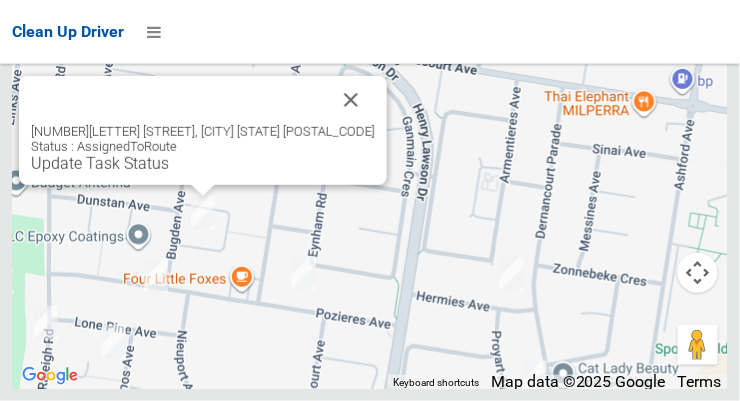 click on "Update Task Status" at bounding box center [100, 163] 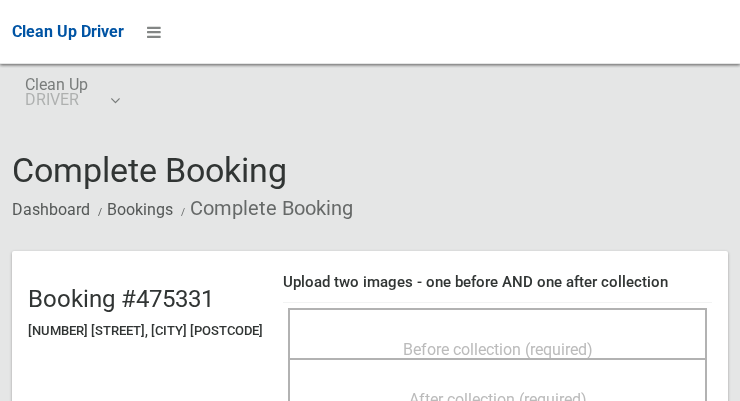 scroll, scrollTop: 0, scrollLeft: 0, axis: both 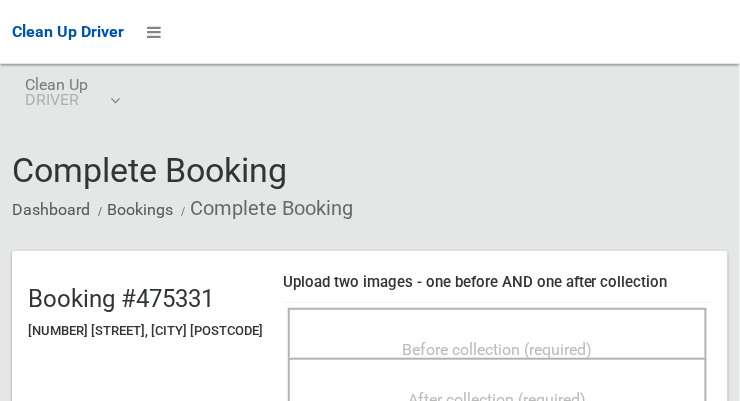 click on "Before collection (required)" at bounding box center [498, 349] 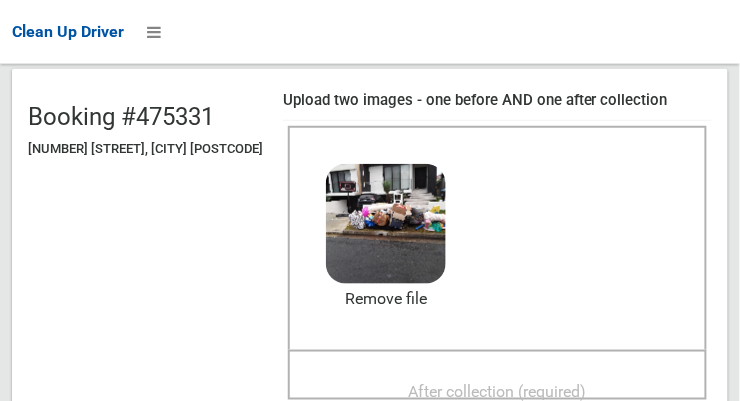scroll, scrollTop: 184, scrollLeft: 0, axis: vertical 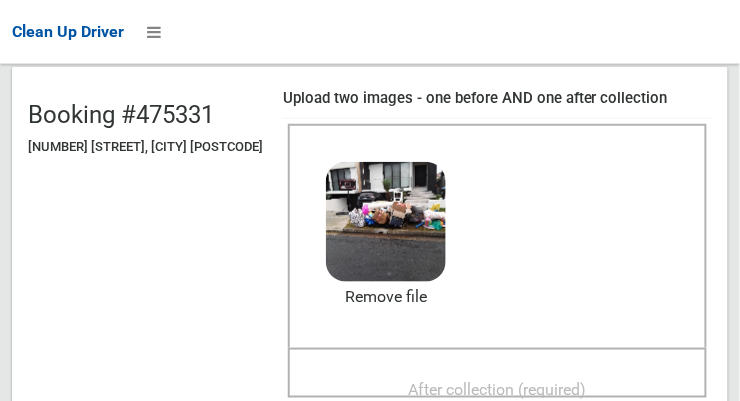 click on "After collection (required)" at bounding box center [498, 389] 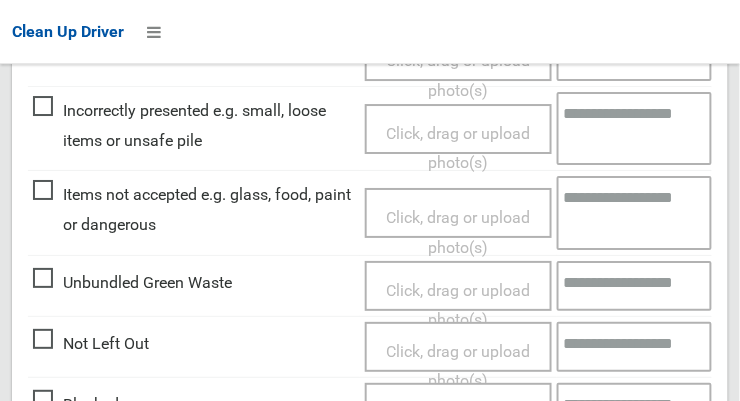 scroll, scrollTop: 1023, scrollLeft: 0, axis: vertical 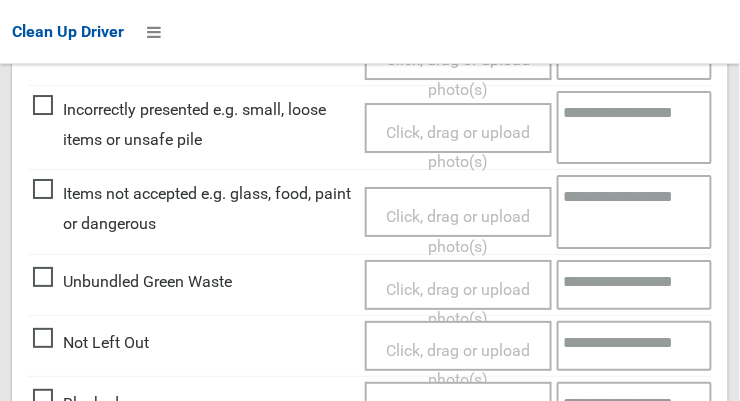click on "Click, drag or upload photo(s)" at bounding box center (458, 231) 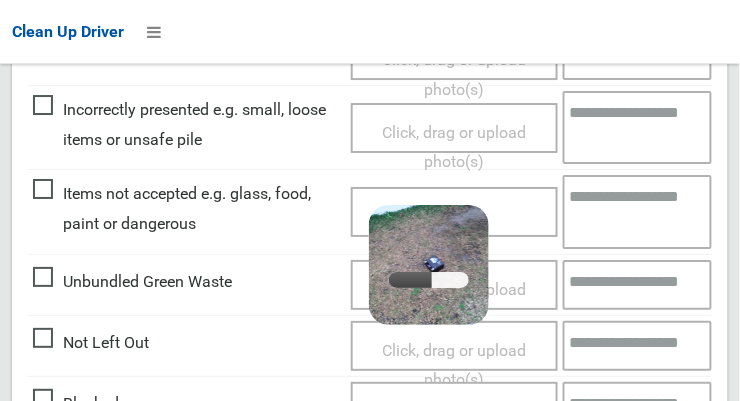 click at bounding box center [638, 211] 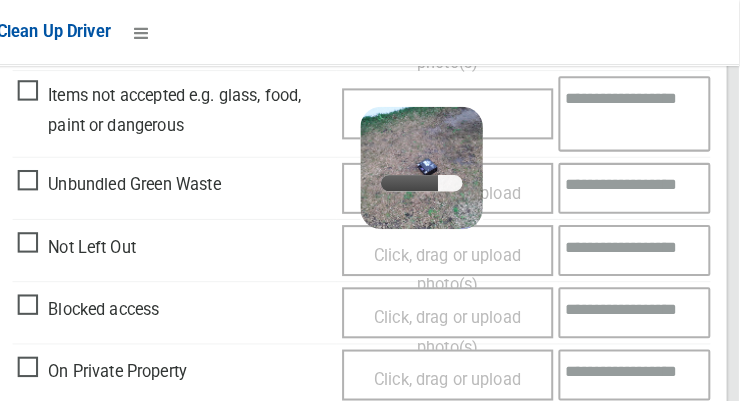 scroll, scrollTop: 1123, scrollLeft: 0, axis: vertical 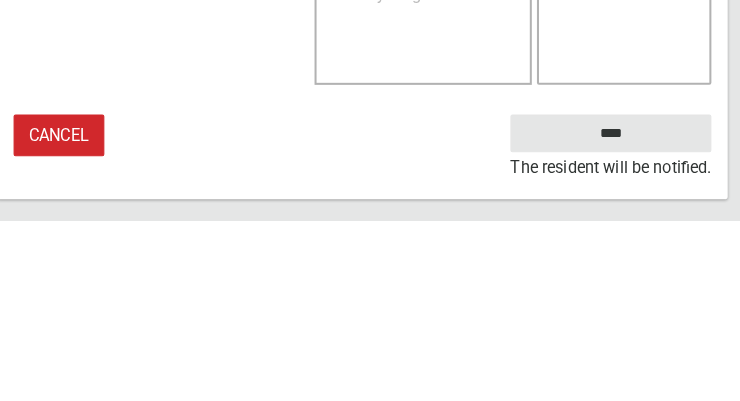 type on "*******" 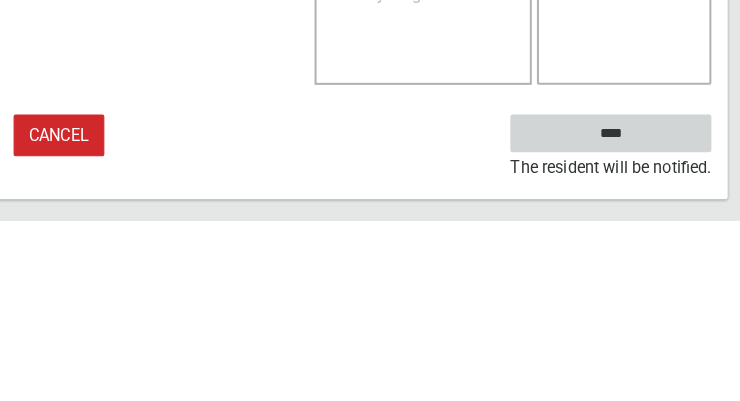click on "****" at bounding box center (613, 315) 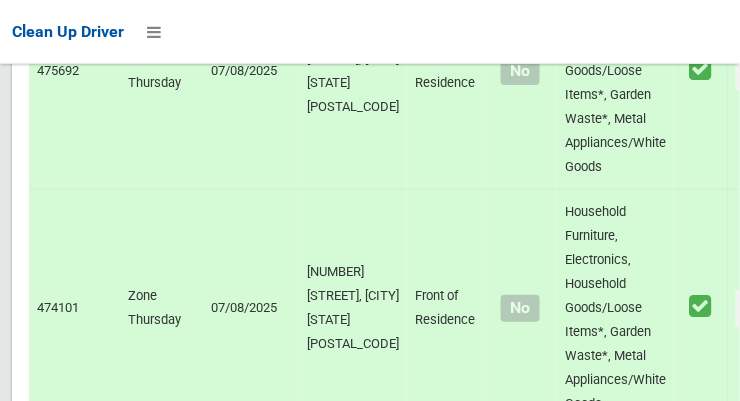 scroll, scrollTop: 14765, scrollLeft: 0, axis: vertical 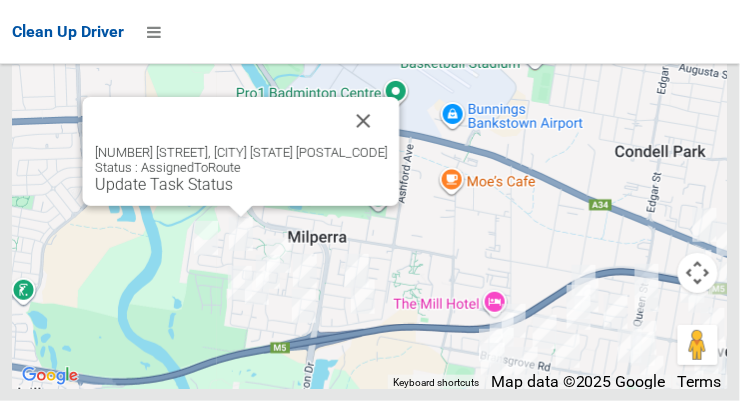 click on "Update Task Status" at bounding box center [164, 184] 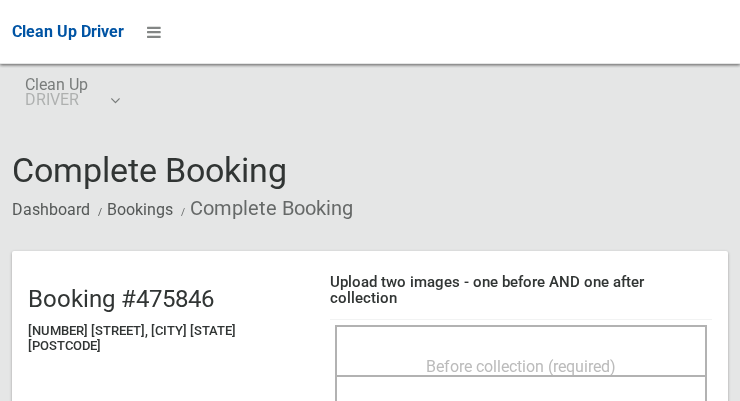 scroll, scrollTop: 0, scrollLeft: 0, axis: both 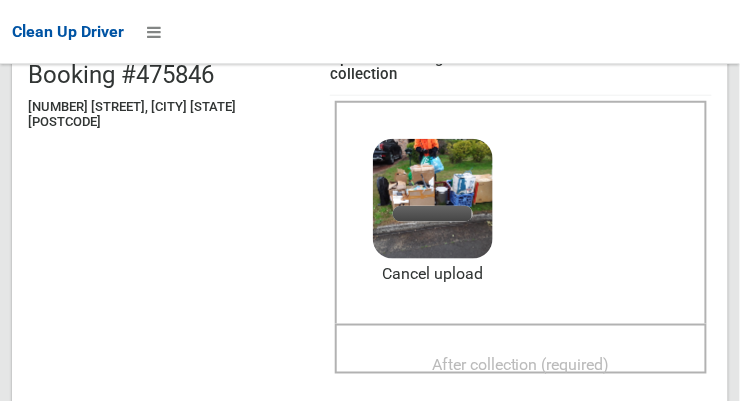 click on "After collection (required)" at bounding box center [521, 365] 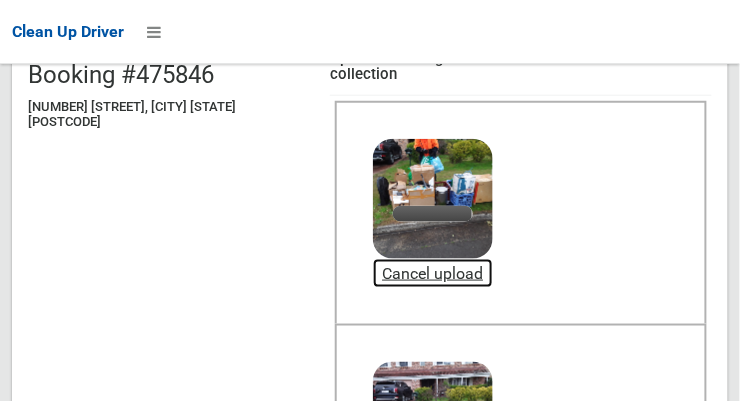 click on "Cancel upload" at bounding box center (433, 274) 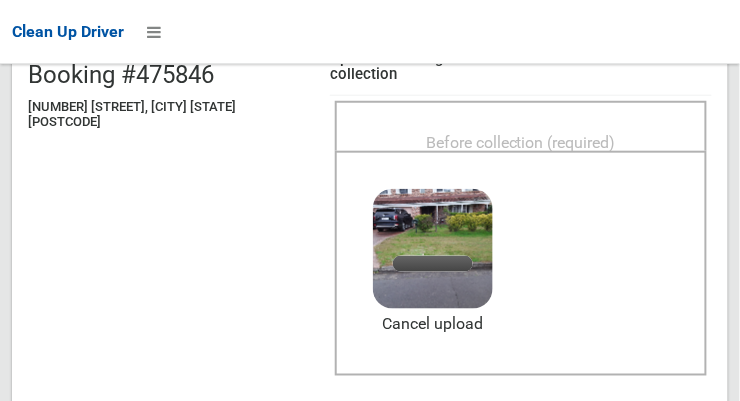 click on "Before collection (required)" at bounding box center (521, 142) 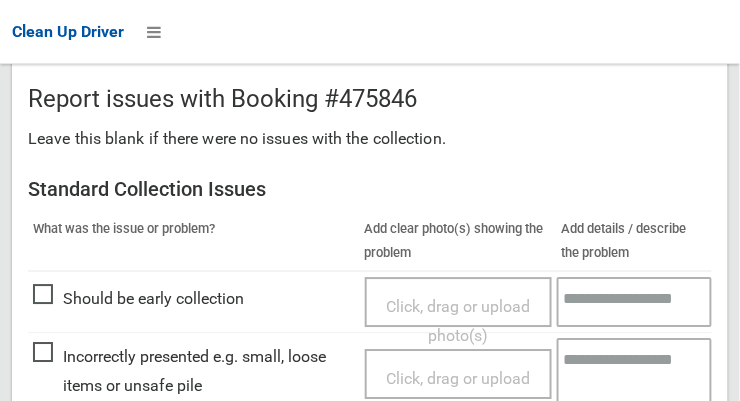 scroll, scrollTop: 1808, scrollLeft: 0, axis: vertical 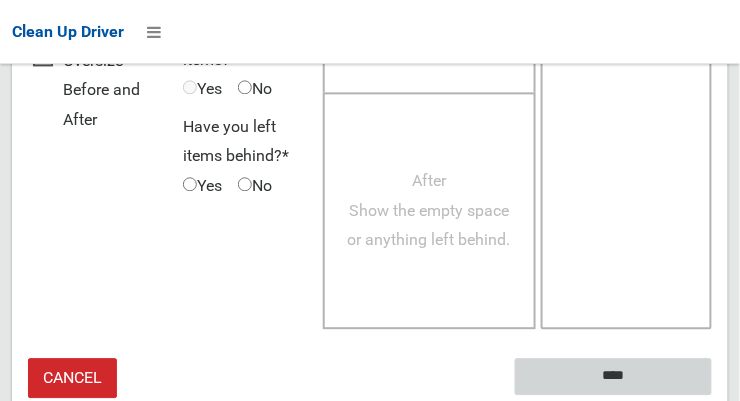 click on "****" at bounding box center (613, 376) 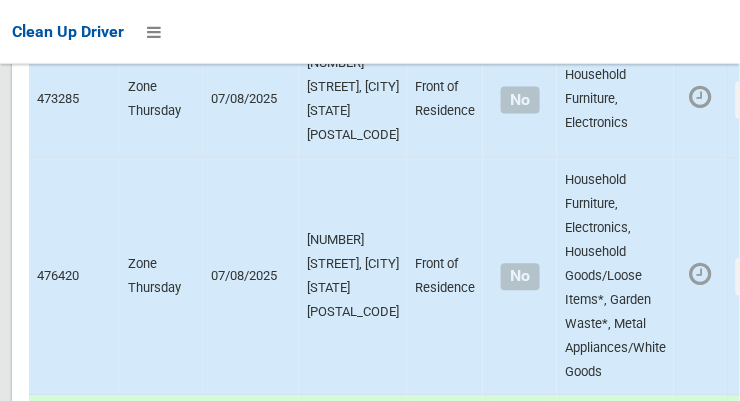 scroll, scrollTop: 14765, scrollLeft: 0, axis: vertical 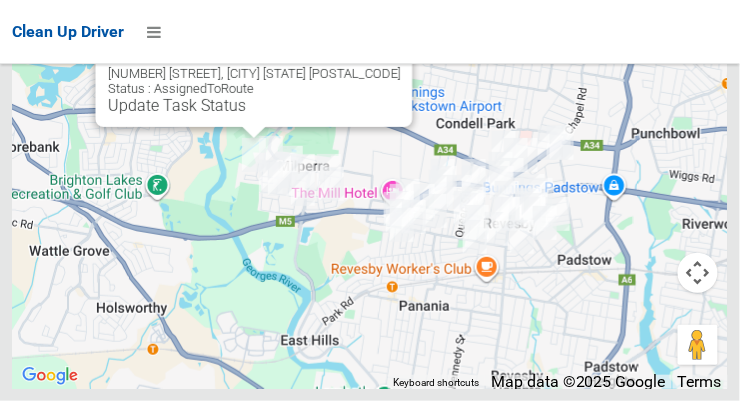 click on "Update Task Status" at bounding box center (177, 105) 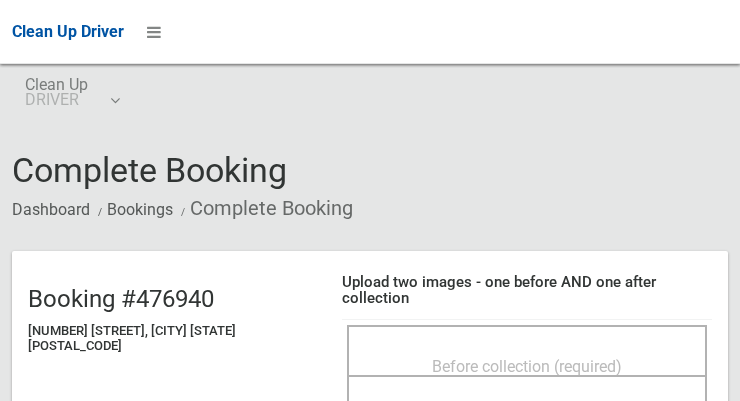 scroll, scrollTop: 0, scrollLeft: 0, axis: both 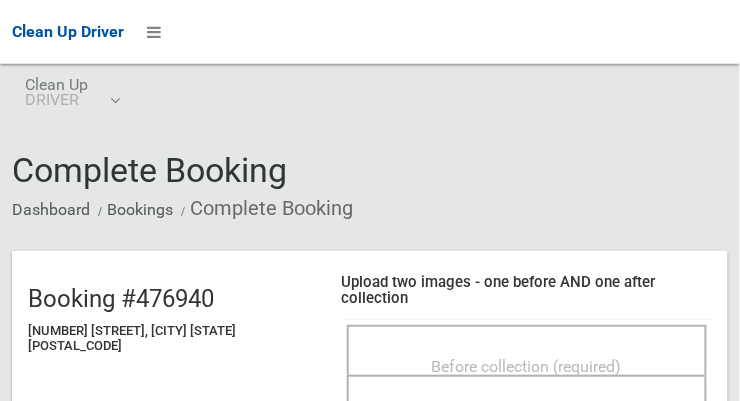 click on "Before collection (required)" at bounding box center (527, 366) 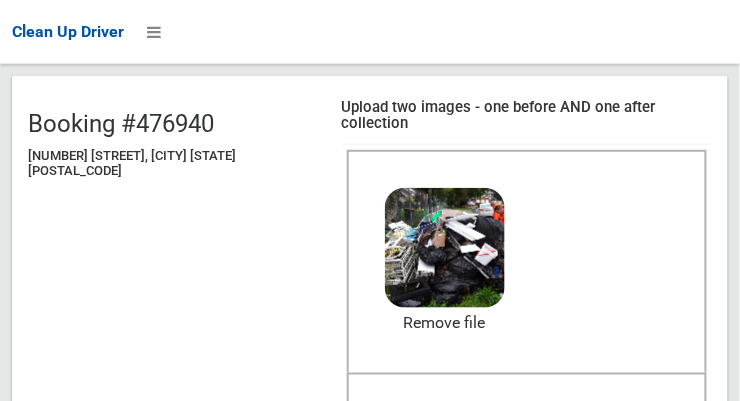 scroll, scrollTop: 173, scrollLeft: 0, axis: vertical 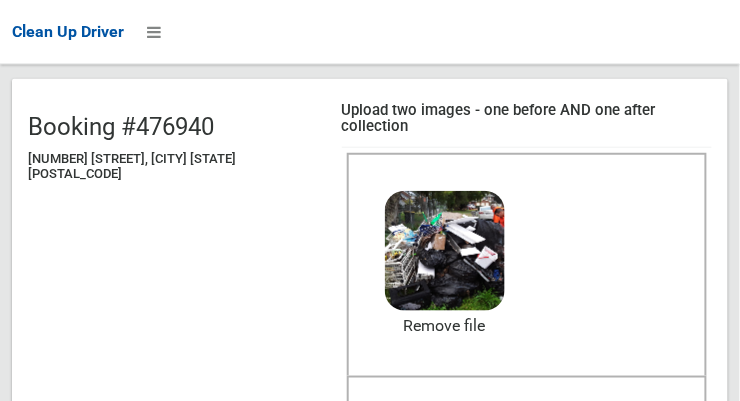 click on "After collection (required)" at bounding box center (527, 416) 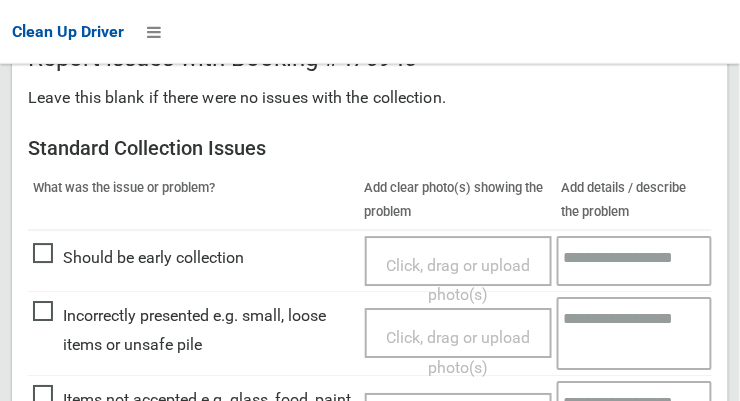 scroll, scrollTop: 835, scrollLeft: 0, axis: vertical 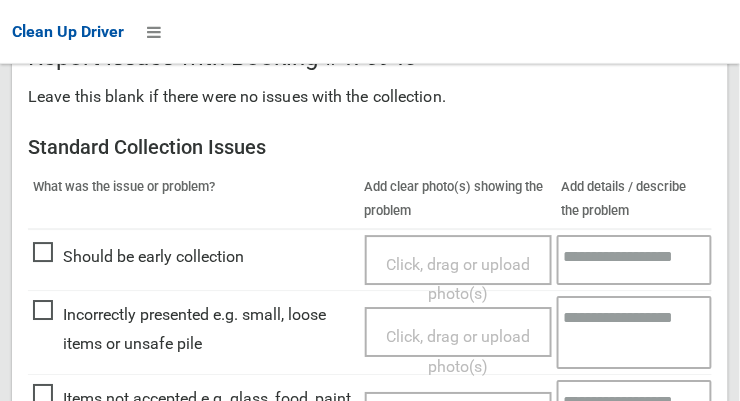 click on "Click, drag or upload photo(s)" at bounding box center [458, 436] 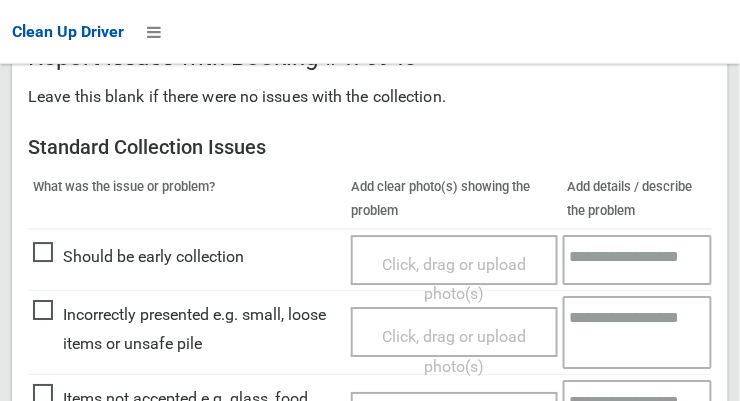 click at bounding box center (638, 416) 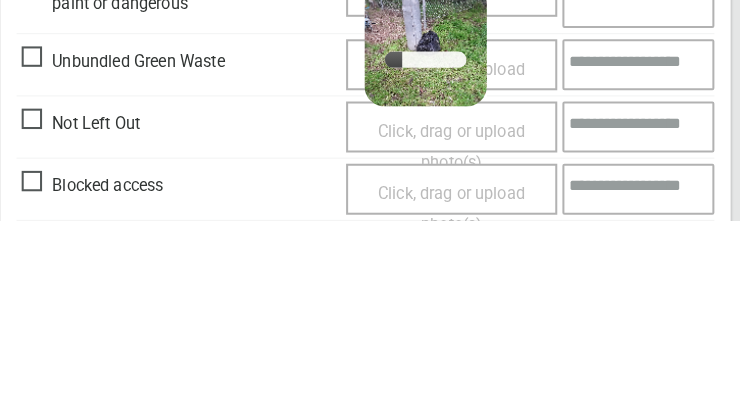 scroll, scrollTop: 1077, scrollLeft: 0, axis: vertical 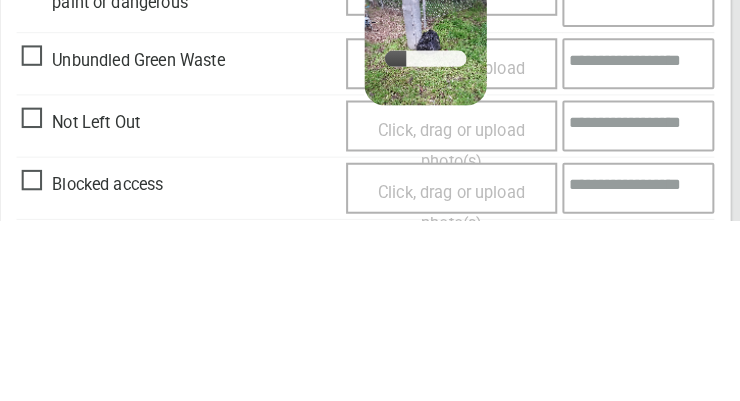 click on "4.9  MB      2025-08-0707.12.215048018747509878336.jpg" at bounding box center (429, 222) 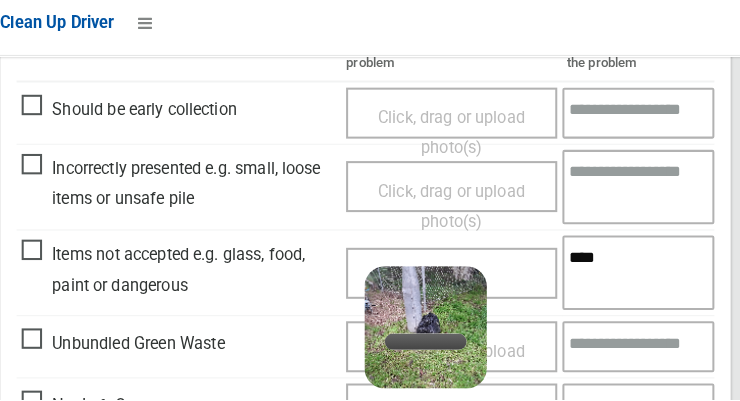 scroll, scrollTop: 987, scrollLeft: 0, axis: vertical 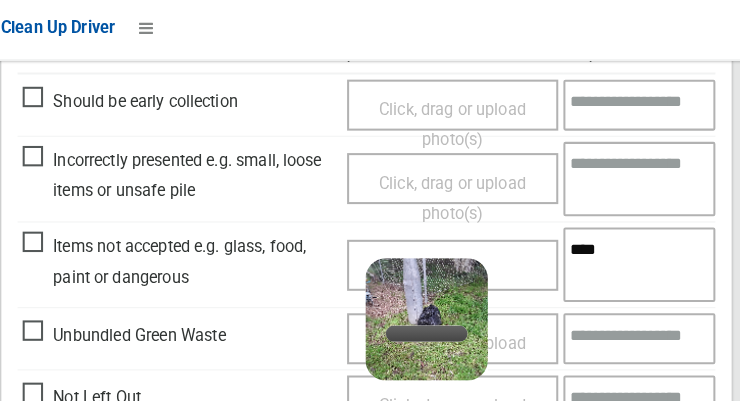 click on "2025-08-0707.12.215048018747509878336.jpg" at bounding box center [559, 328] 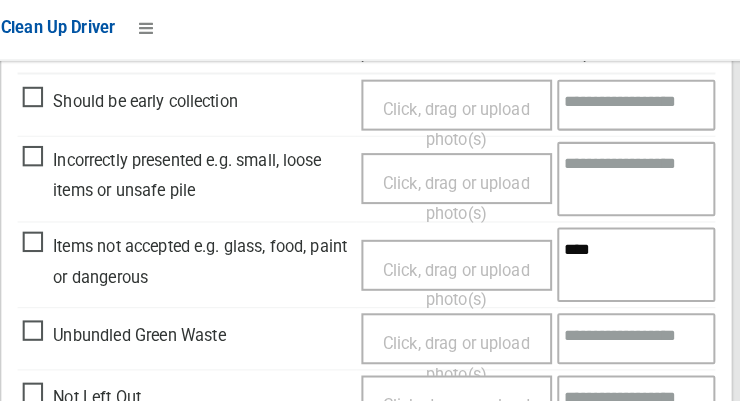 click on "****" at bounding box center [634, 264] 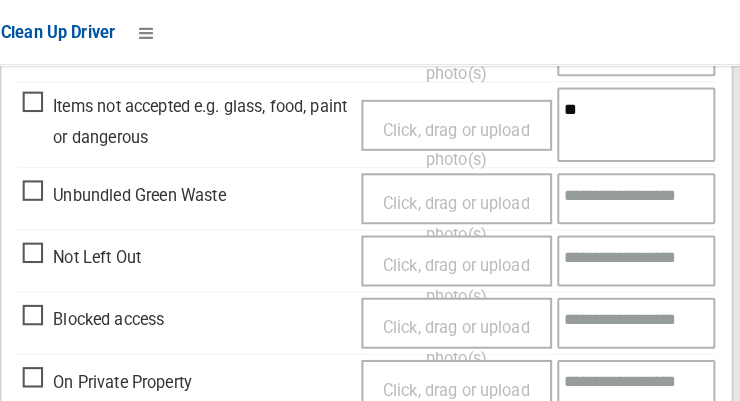 type on "*" 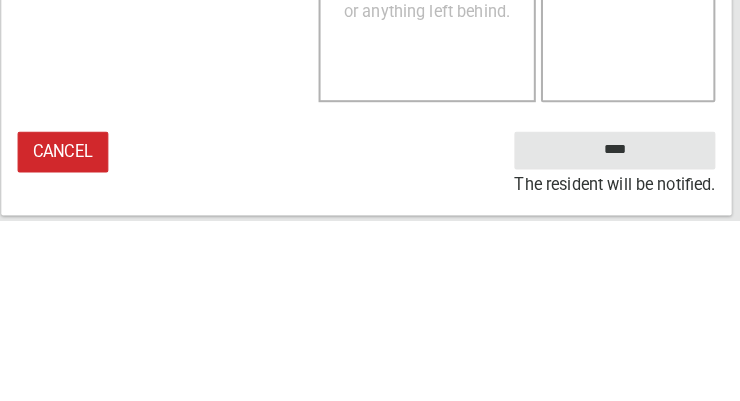 type 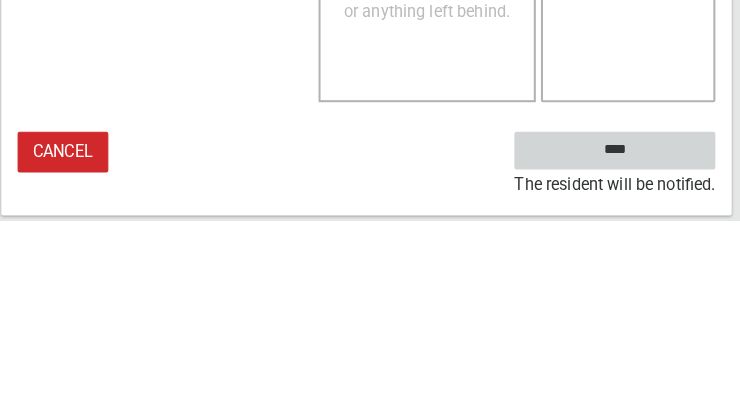 click on "****" at bounding box center (613, 332) 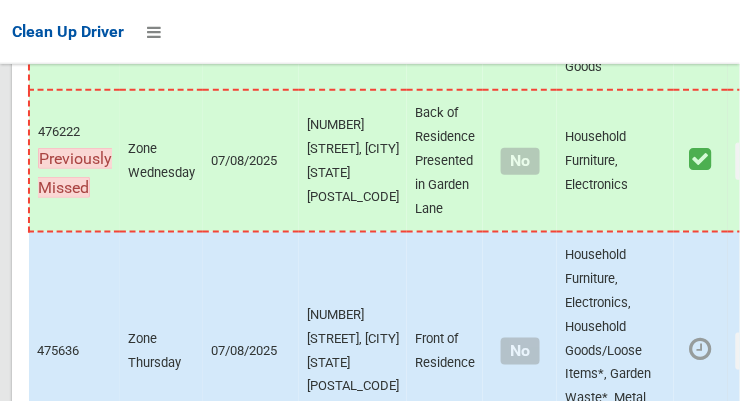 scroll, scrollTop: 14765, scrollLeft: 0, axis: vertical 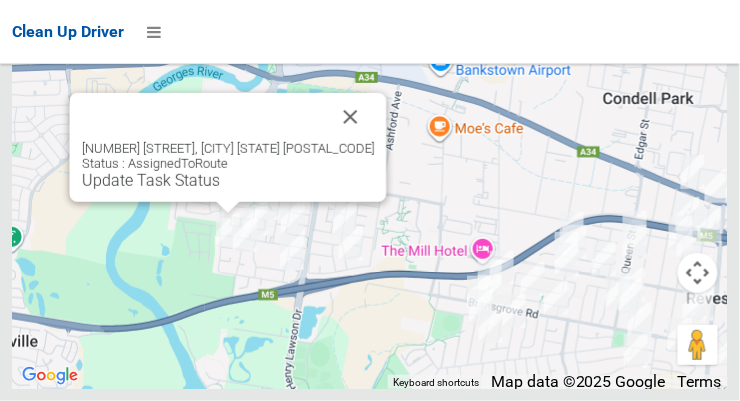 click on "Update Task Status" at bounding box center (151, 180) 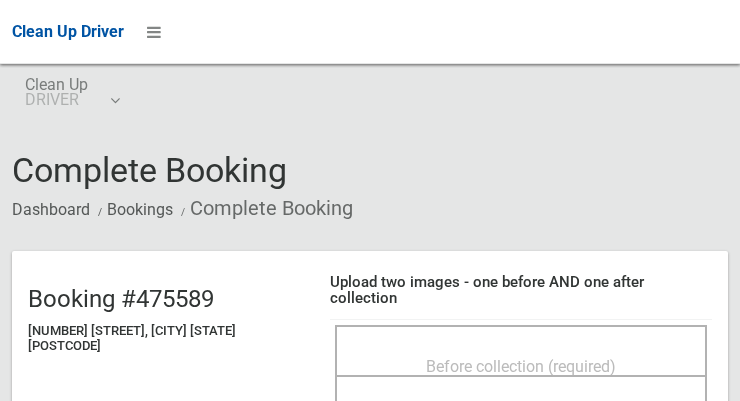scroll, scrollTop: 0, scrollLeft: 0, axis: both 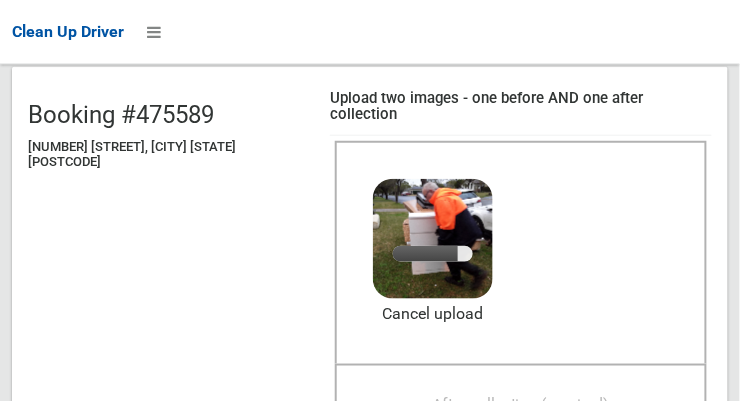 click on "After collection (required)" at bounding box center (521, 404) 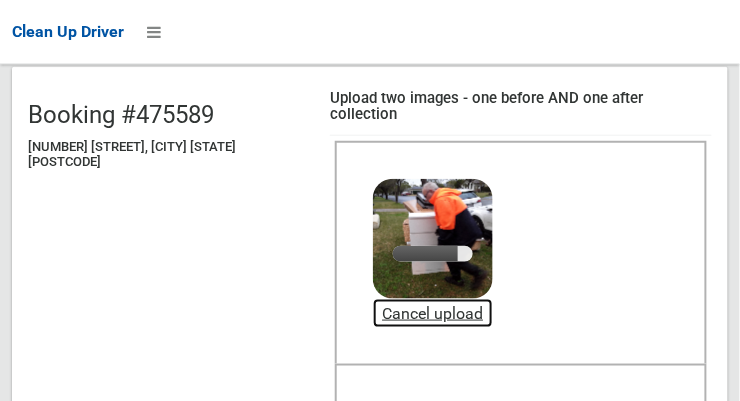 click on "Cancel upload" at bounding box center (433, 313) 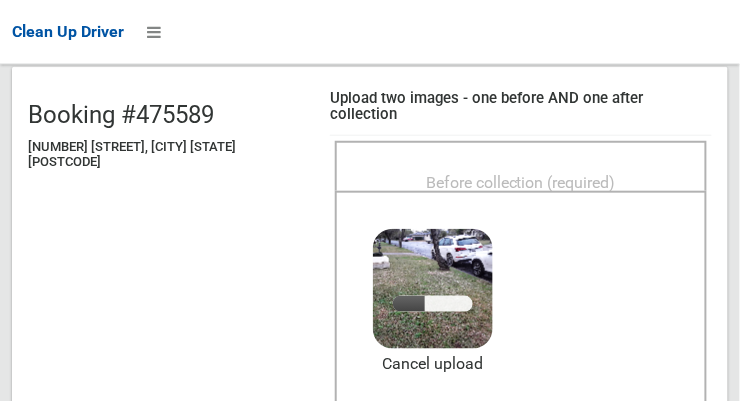 click on "Before collection (required)" at bounding box center (521, 181) 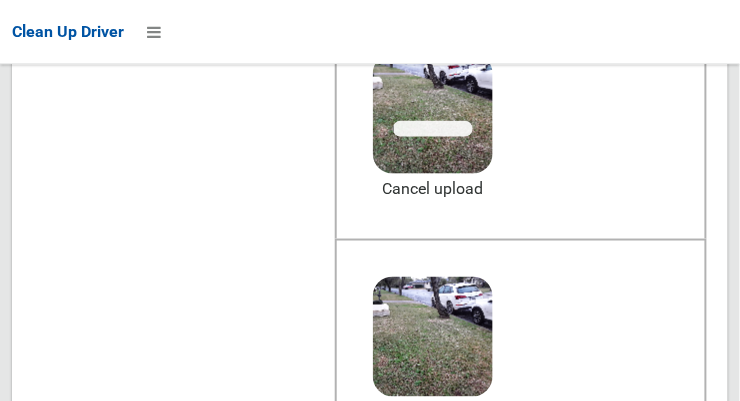 scroll, scrollTop: 308, scrollLeft: 0, axis: vertical 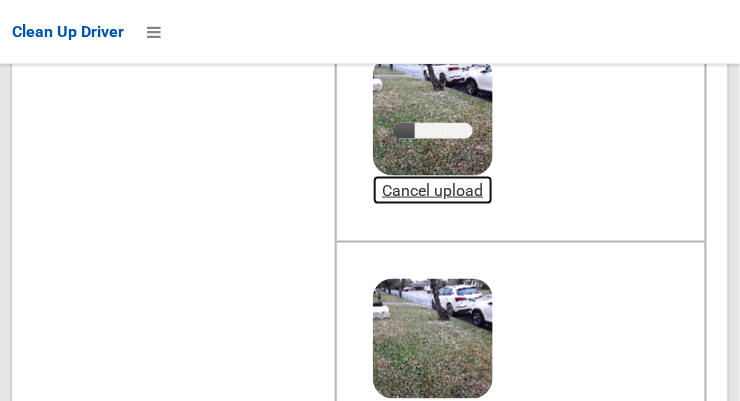click on "Cancel upload" at bounding box center (433, 190) 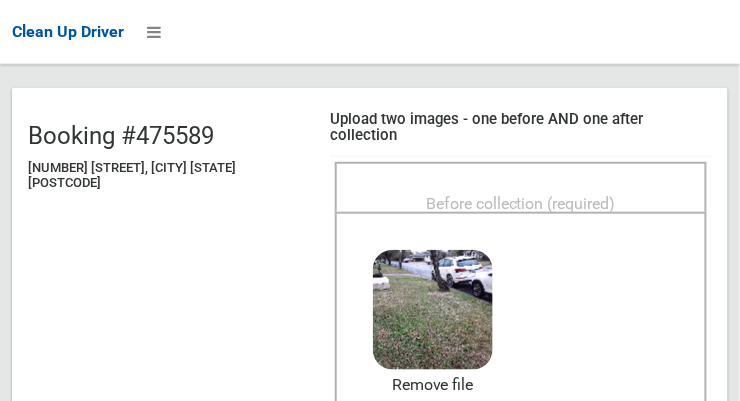 scroll, scrollTop: 153, scrollLeft: 0, axis: vertical 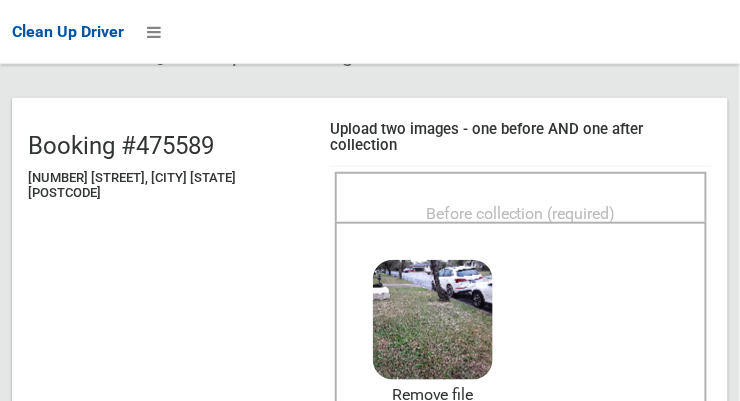 click on "Before collection (required)" at bounding box center (521, 213) 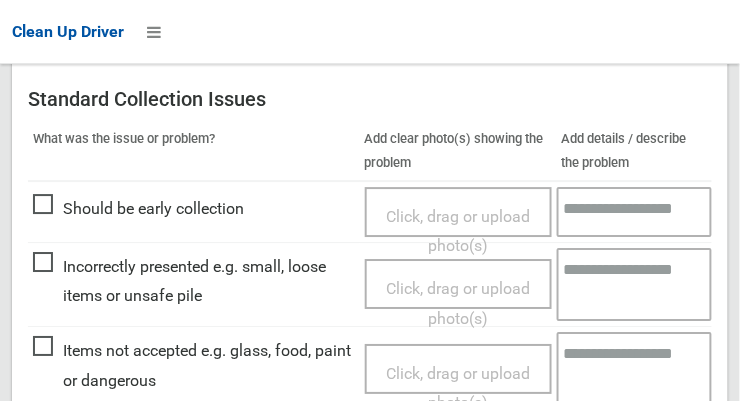 scroll, scrollTop: 888, scrollLeft: 0, axis: vertical 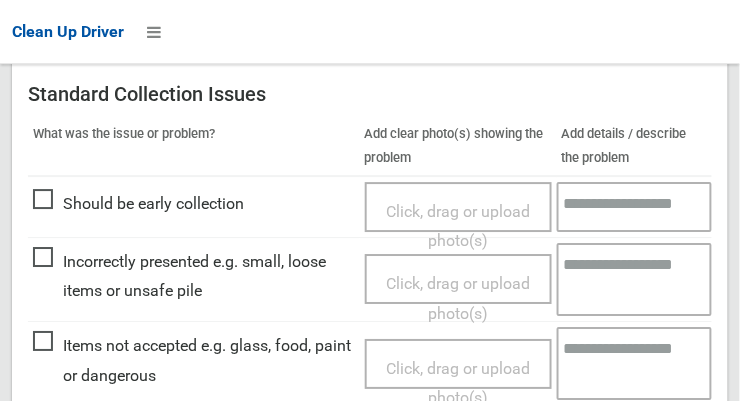 click on "Click, drag or upload photo(s)" at bounding box center (458, 383) 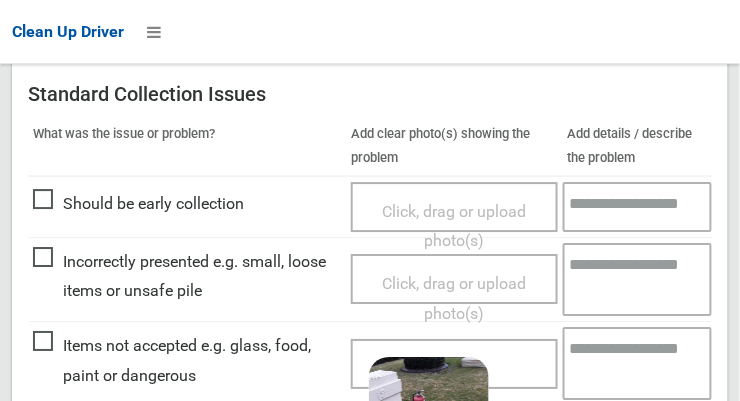 click at bounding box center [638, 363] 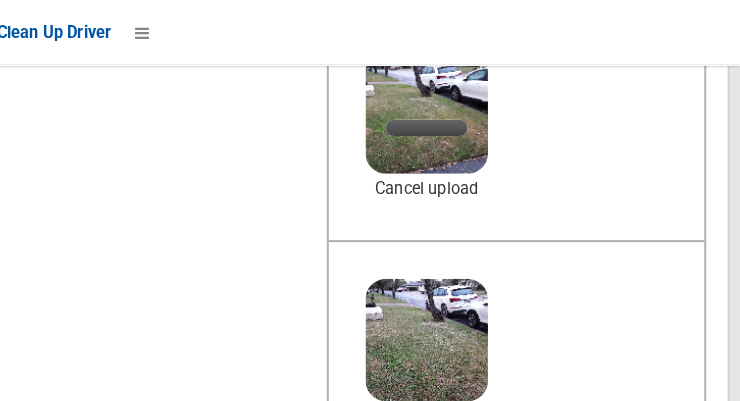 scroll, scrollTop: 312, scrollLeft: 0, axis: vertical 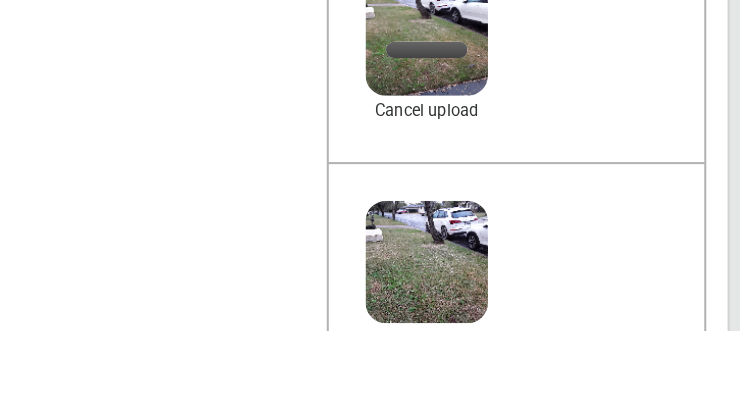 type on "**********" 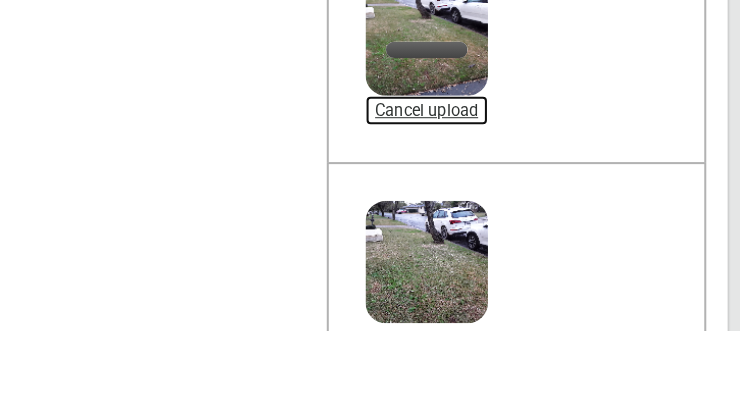 click on "Cancel upload" at bounding box center [433, 186] 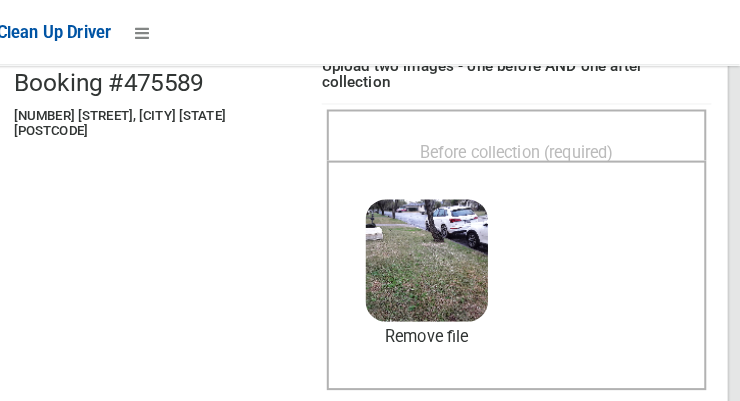 scroll, scrollTop: 205, scrollLeft: 0, axis: vertical 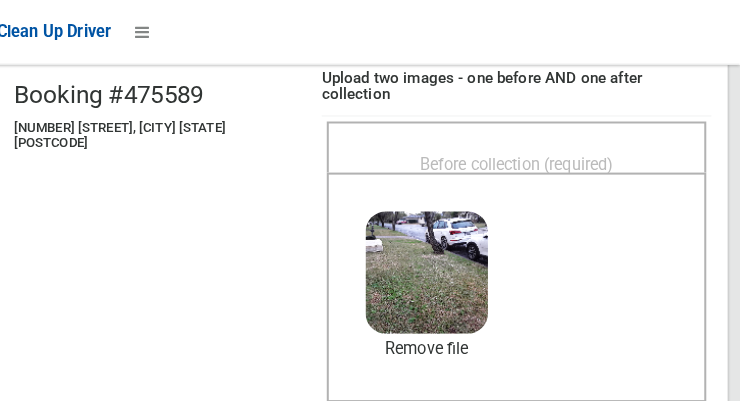 click on "Before collection (required)" at bounding box center [521, 161] 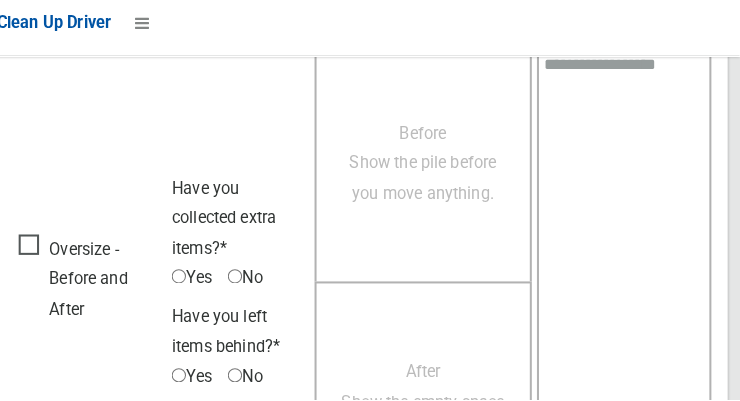 scroll, scrollTop: 1809, scrollLeft: 0, axis: vertical 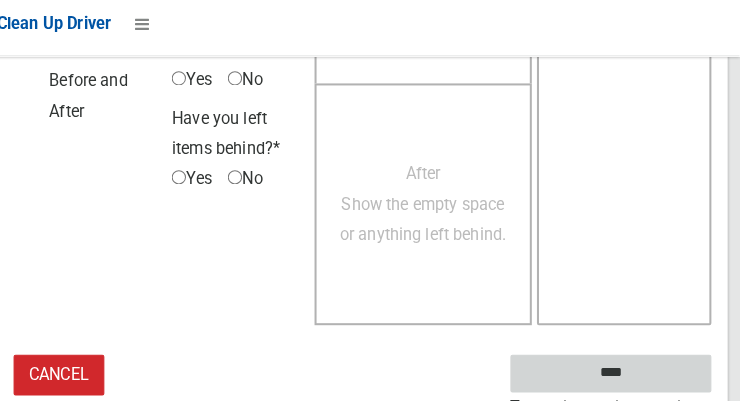 click on "****" at bounding box center [613, 375] 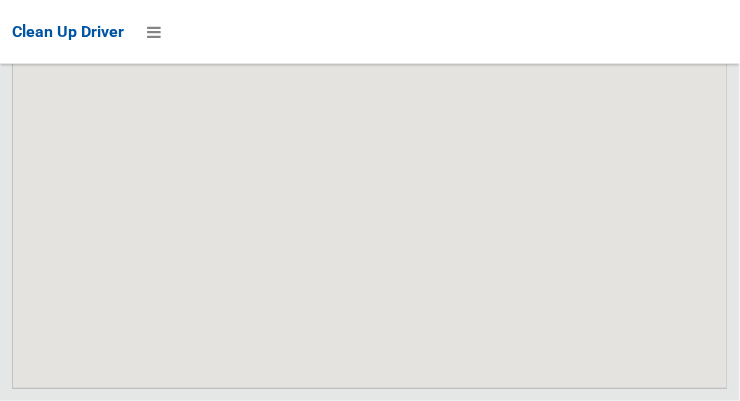 scroll, scrollTop: 14765, scrollLeft: 0, axis: vertical 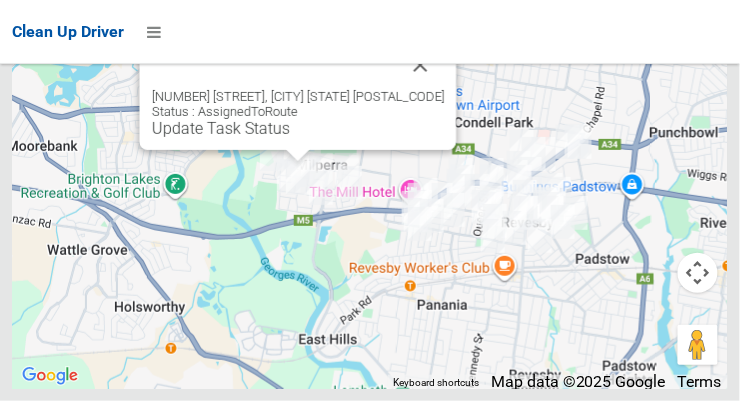 click on "Update Task Status" at bounding box center [221, 128] 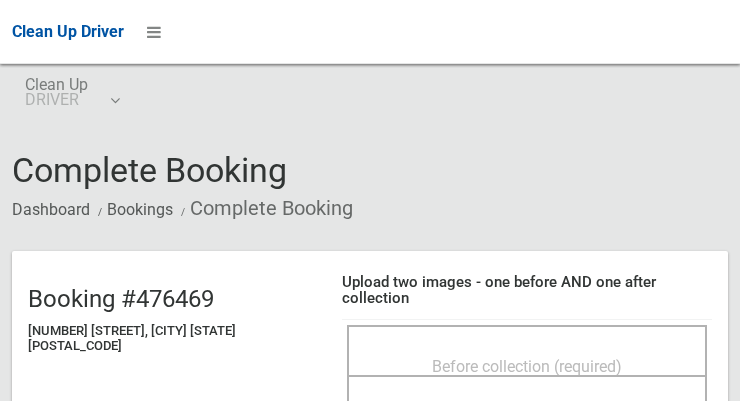 click on "Before collection (required)" at bounding box center [527, 366] 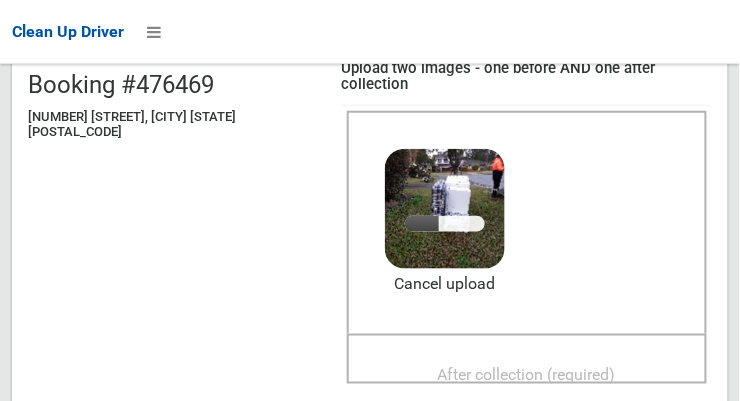 scroll, scrollTop: 213, scrollLeft: 0, axis: vertical 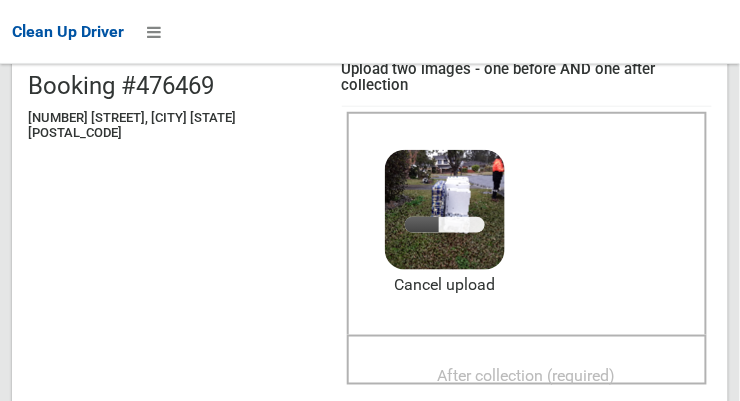 click on "After collection (required)" at bounding box center [527, 376] 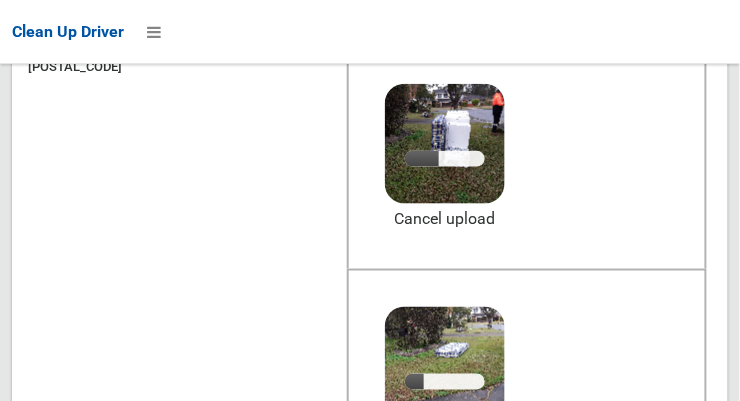 scroll, scrollTop: 281, scrollLeft: 0, axis: vertical 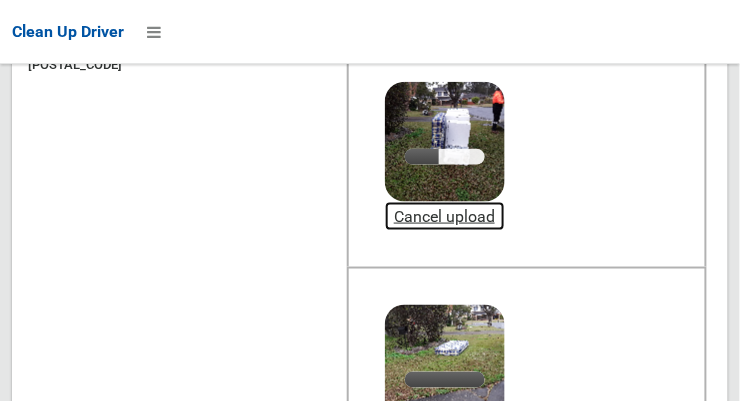 click on "Cancel upload" at bounding box center [445, 217] 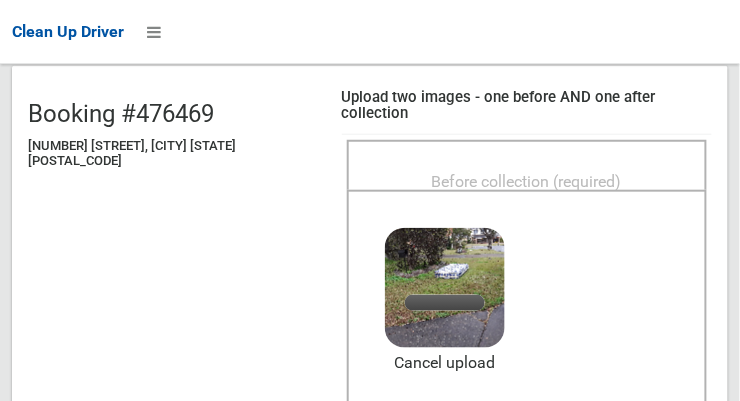 scroll, scrollTop: 185, scrollLeft: 0, axis: vertical 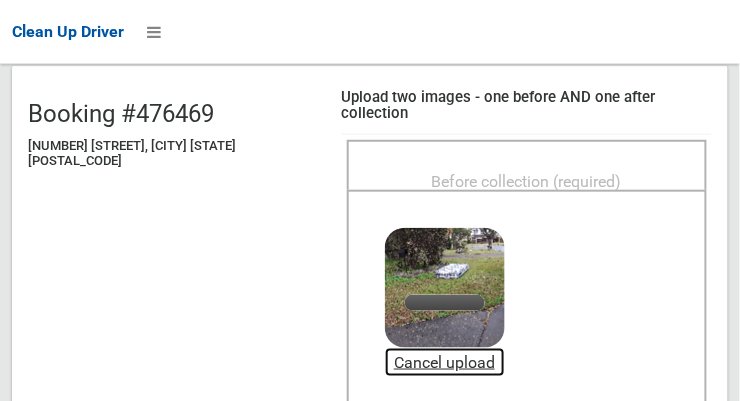 click on "Cancel upload" at bounding box center (445, 363) 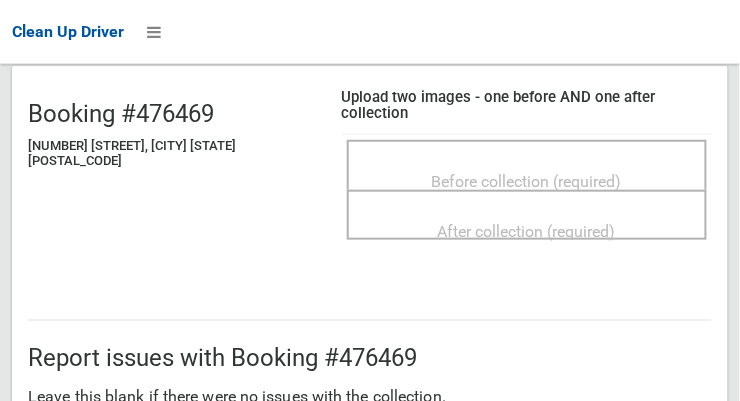 click on "Before collection (required)" at bounding box center [527, 181] 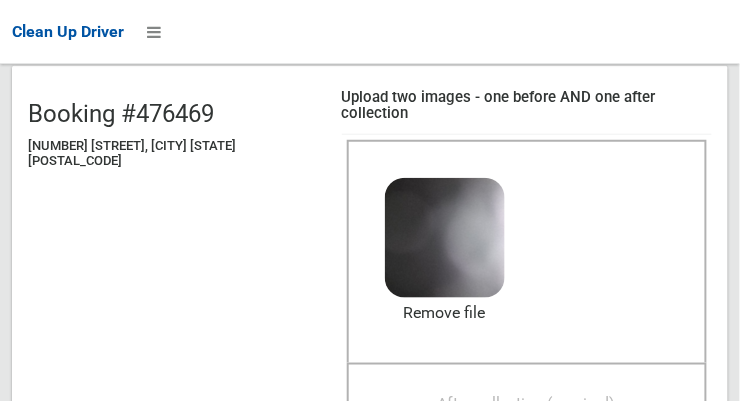 click on "After collection (required)" at bounding box center [527, 404] 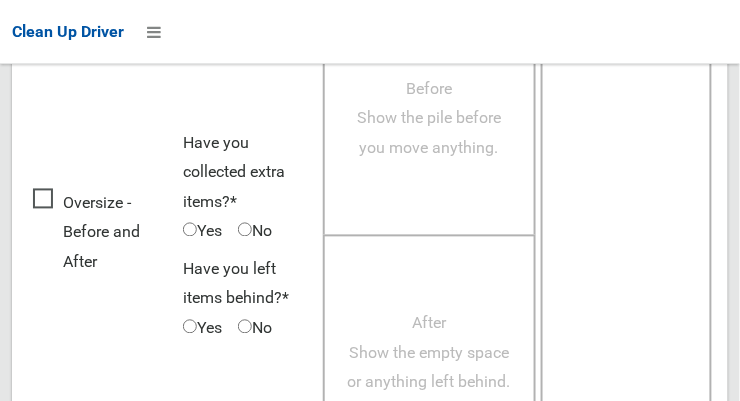 scroll, scrollTop: 1808, scrollLeft: 0, axis: vertical 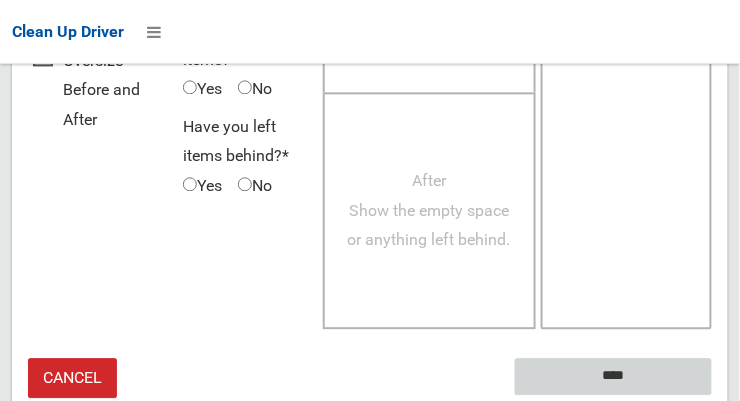 click on "****" at bounding box center (613, 376) 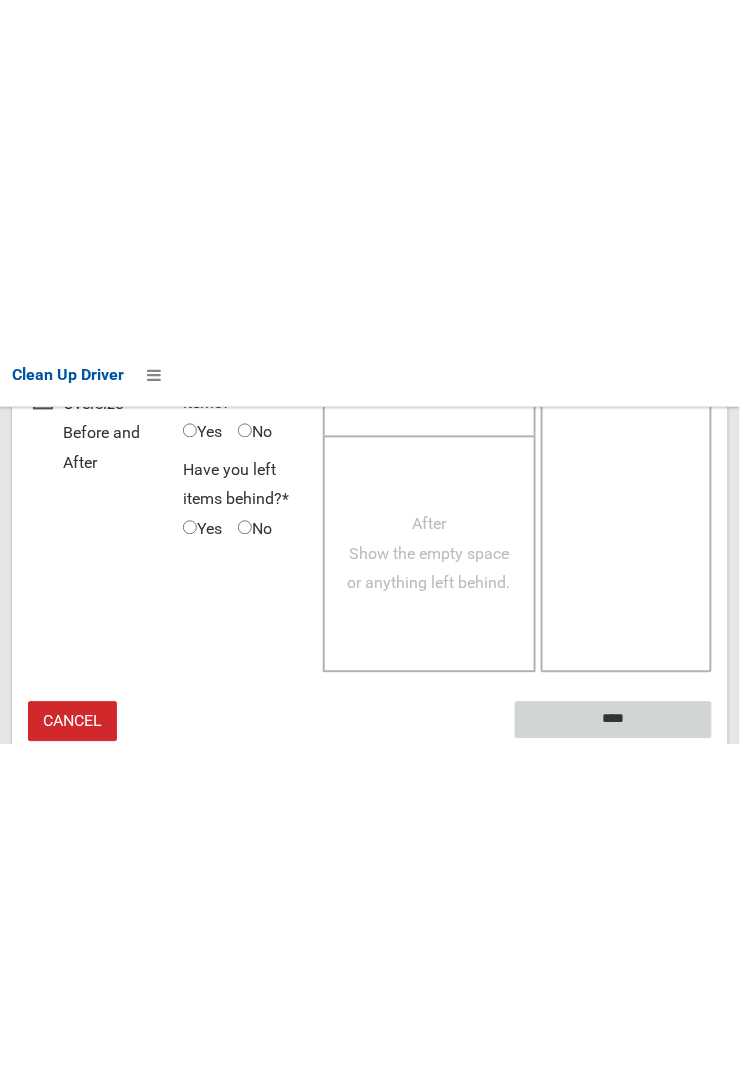 scroll, scrollTop: 1166, scrollLeft: 0, axis: vertical 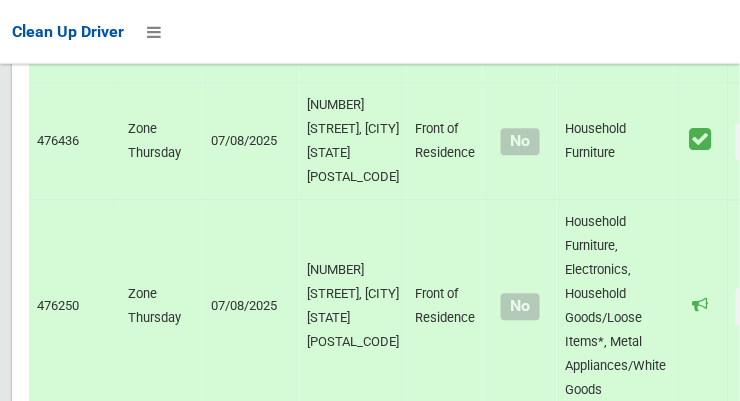 click on "Actions" at bounding box center [784, -272] 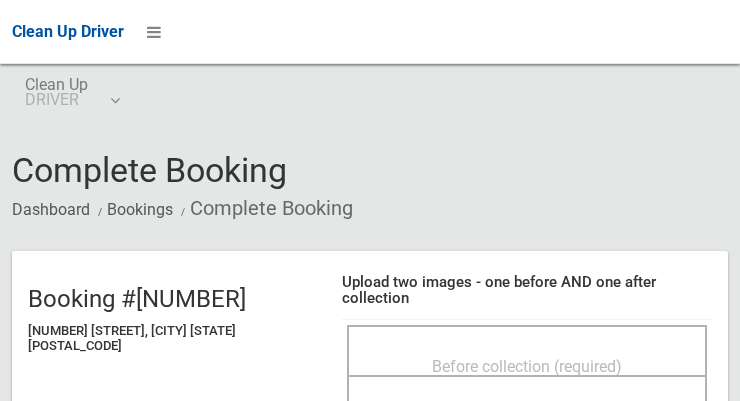 scroll, scrollTop: 0, scrollLeft: 0, axis: both 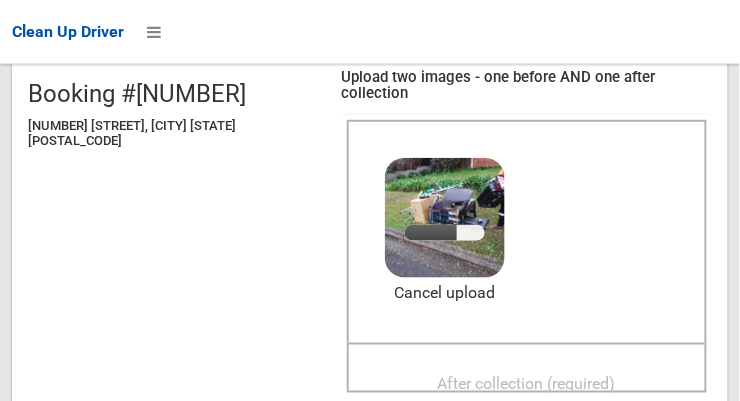 click on "After collection (required)" at bounding box center [527, 384] 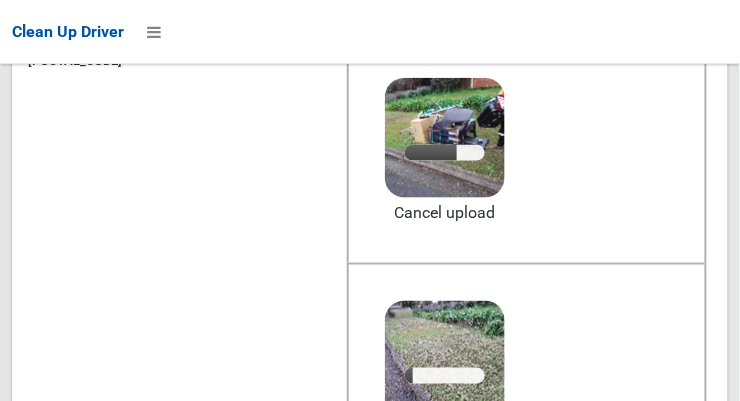 scroll, scrollTop: 285, scrollLeft: 0, axis: vertical 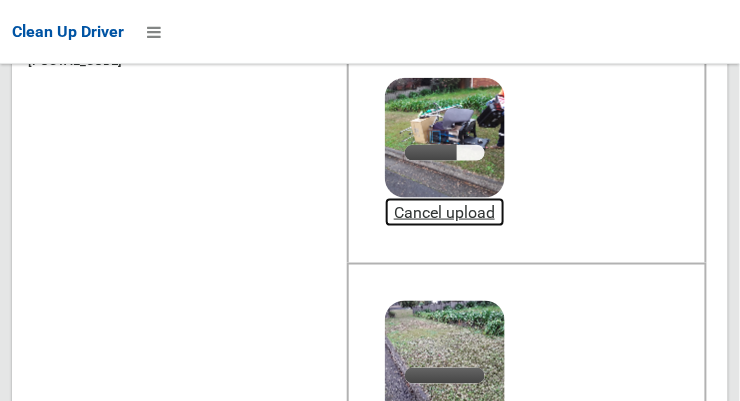 click on "Cancel upload" at bounding box center (445, 213) 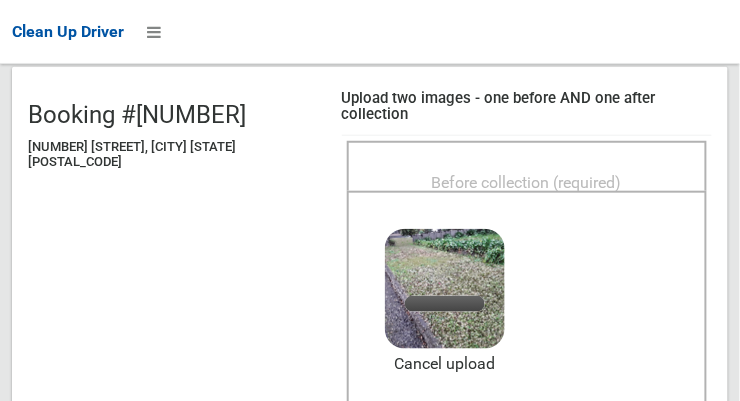 scroll, scrollTop: 176, scrollLeft: 0, axis: vertical 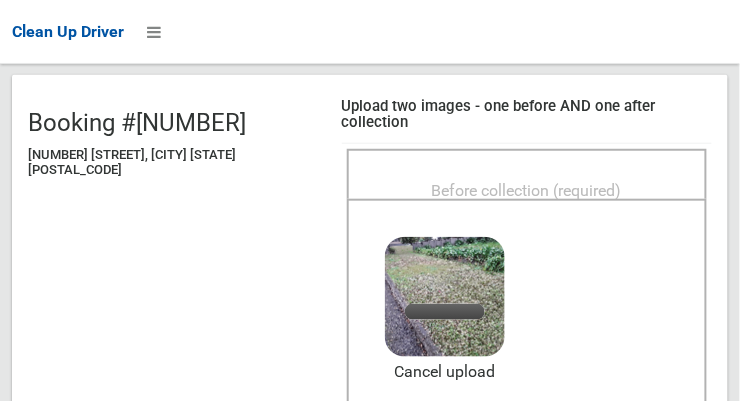 click on "Before collection (required)" at bounding box center [527, 190] 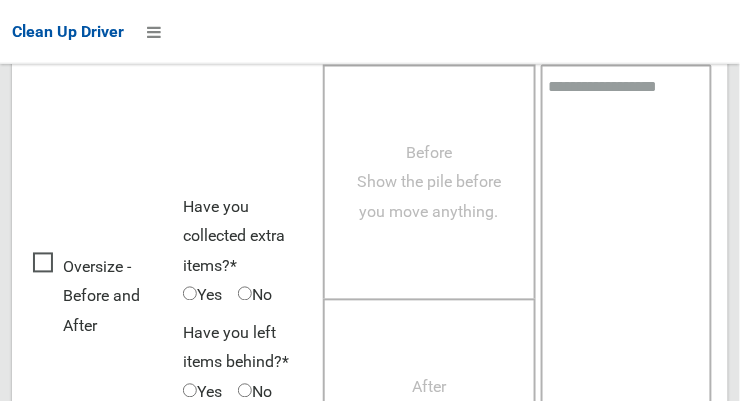 scroll, scrollTop: 1808, scrollLeft: 0, axis: vertical 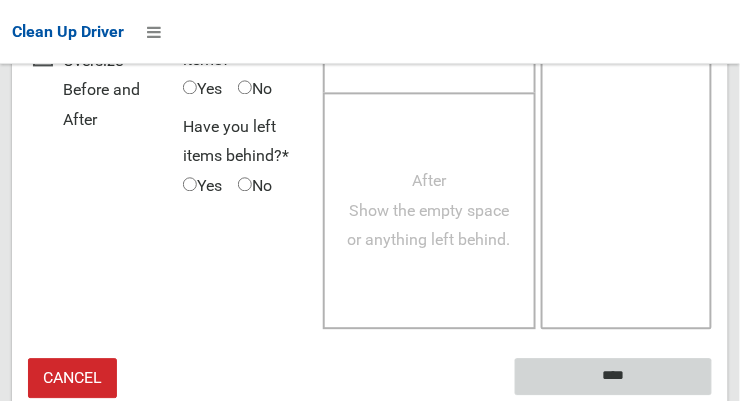 click on "****" at bounding box center [613, 376] 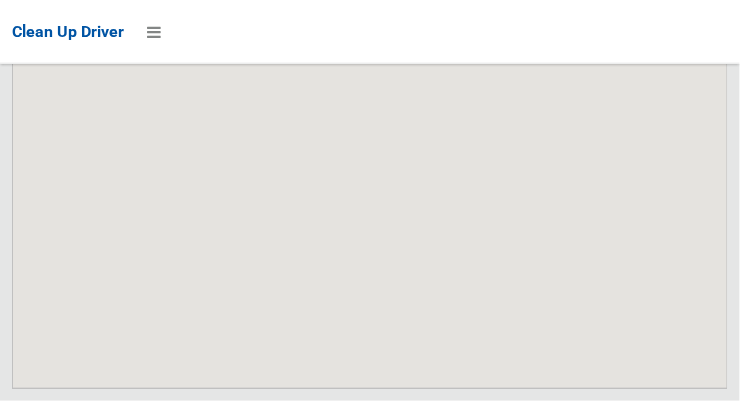 scroll, scrollTop: 14765, scrollLeft: 0, axis: vertical 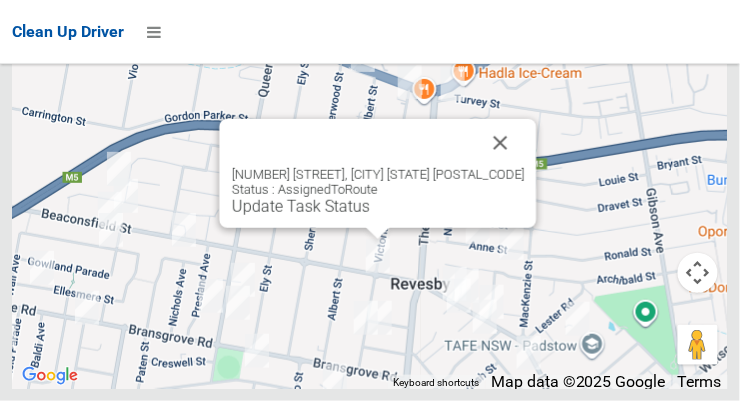 click at bounding box center (501, 143) 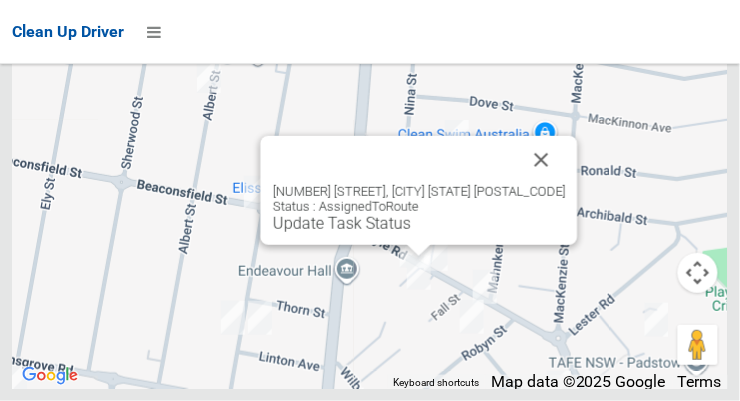 click at bounding box center (542, 160) 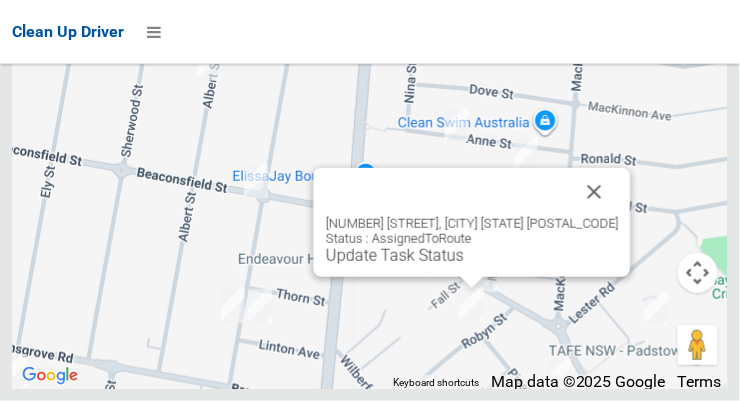 click at bounding box center [595, 192] 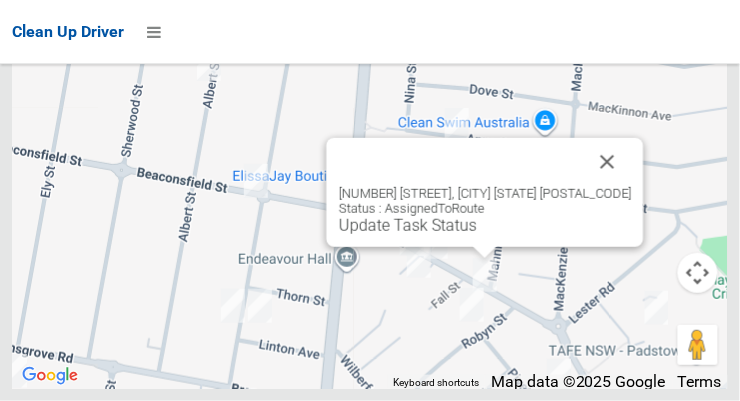 scroll, scrollTop: 14765, scrollLeft: 0, axis: vertical 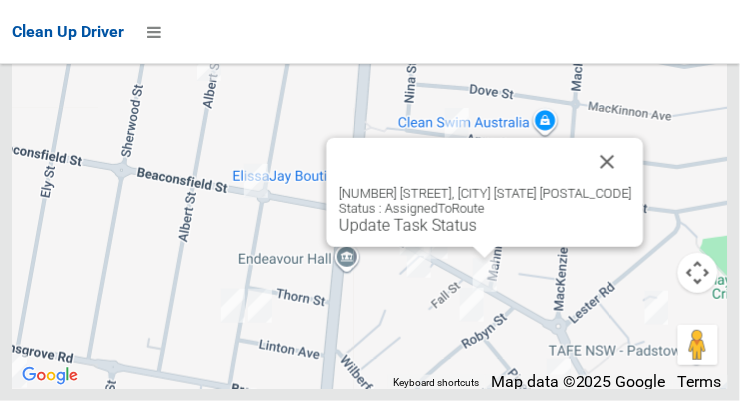 click at bounding box center (608, 162) 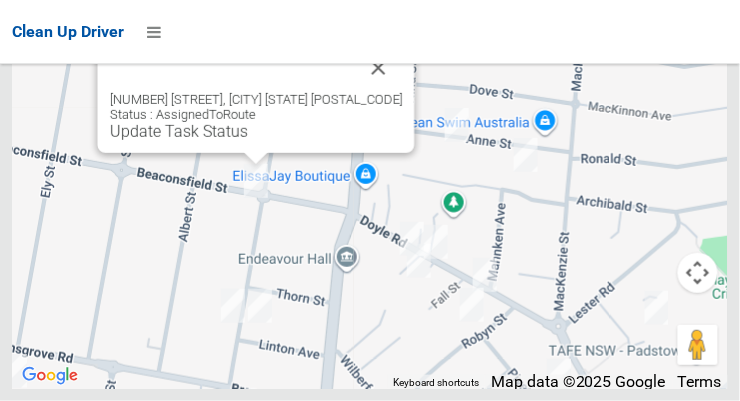 click on "Update Task Status" at bounding box center [179, 131] 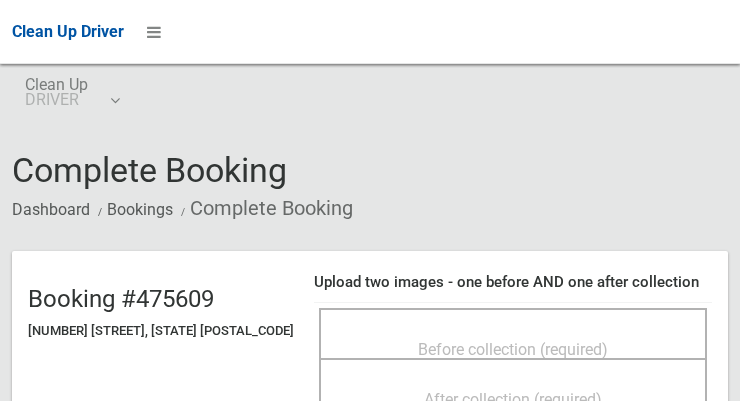 scroll, scrollTop: 0, scrollLeft: 0, axis: both 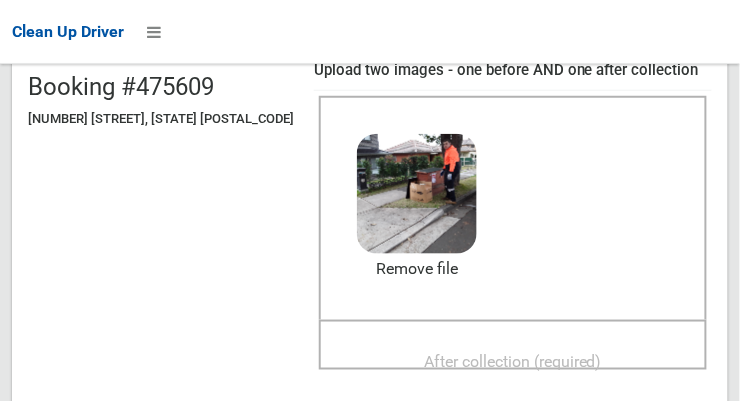 click on "After collection (required)" at bounding box center (513, 361) 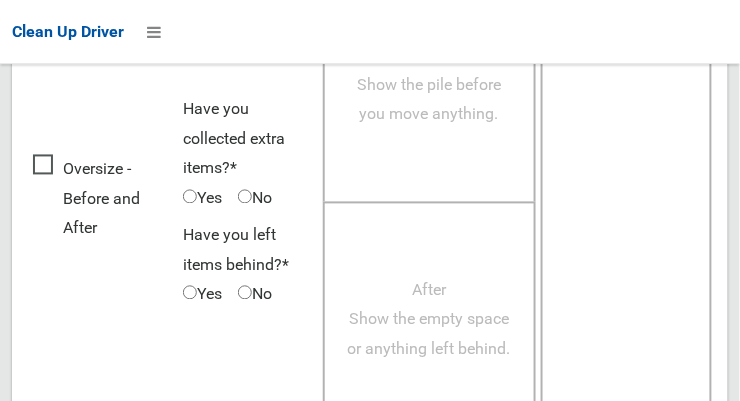 scroll, scrollTop: 1808, scrollLeft: 0, axis: vertical 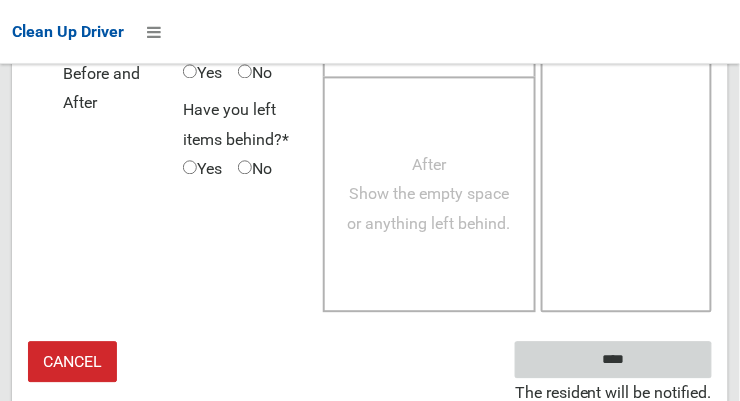 click on "****" at bounding box center [613, 359] 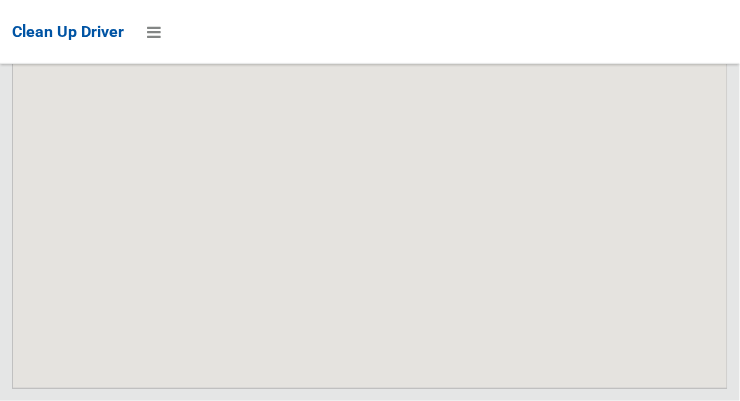 scroll, scrollTop: 14765, scrollLeft: 0, axis: vertical 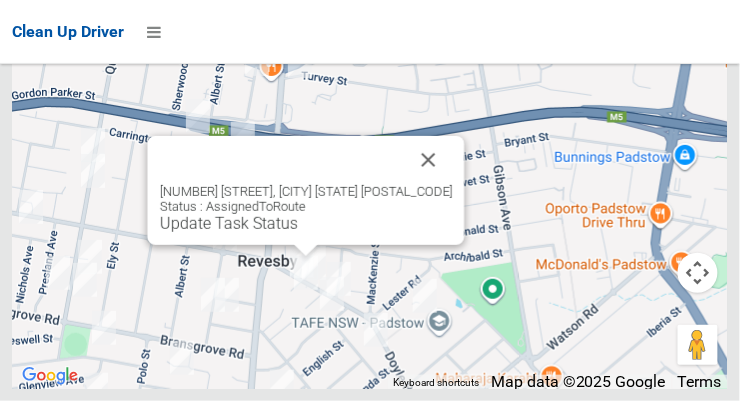 click on "Update Task Status" at bounding box center [229, 223] 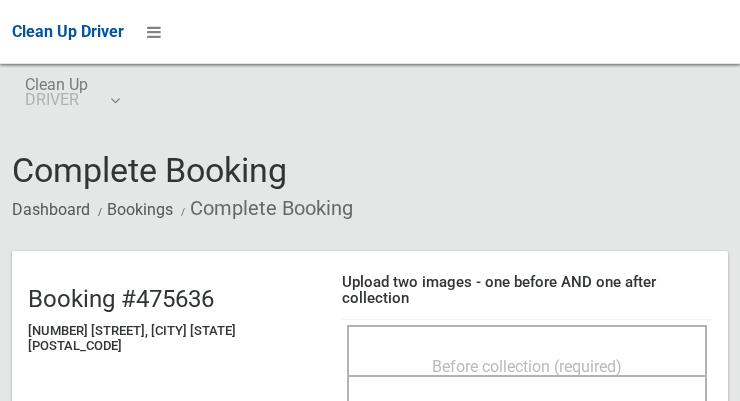 scroll, scrollTop: 0, scrollLeft: 0, axis: both 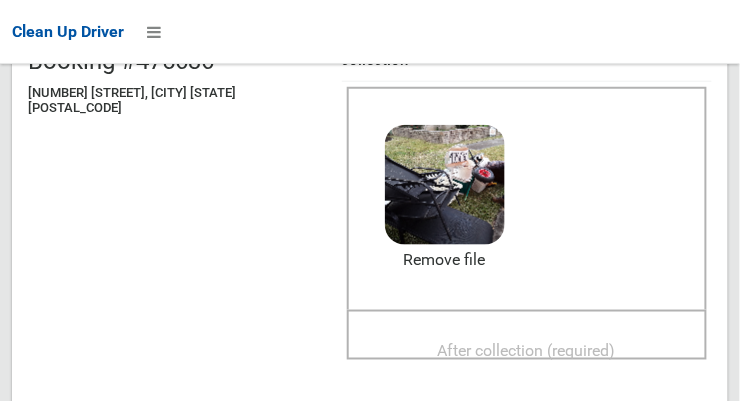 click on "After collection (required)" at bounding box center [527, 351] 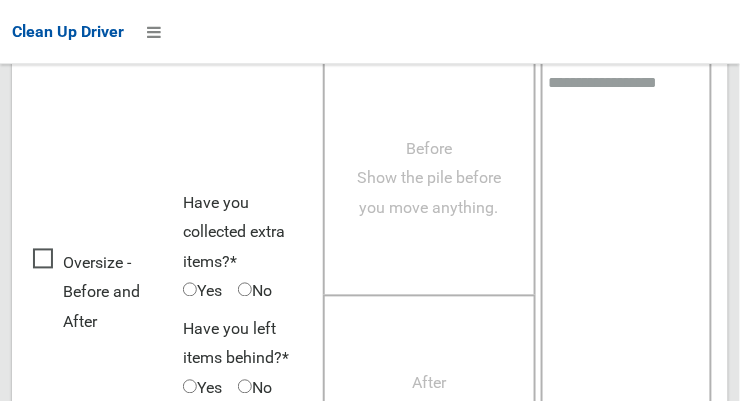 scroll, scrollTop: 1808, scrollLeft: 0, axis: vertical 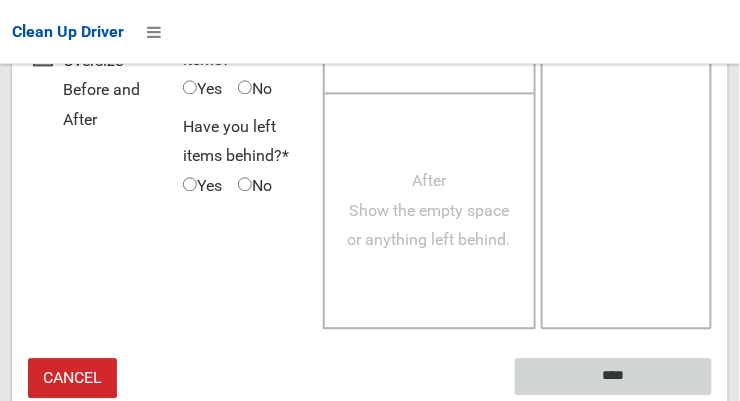 click on "****" at bounding box center [613, 376] 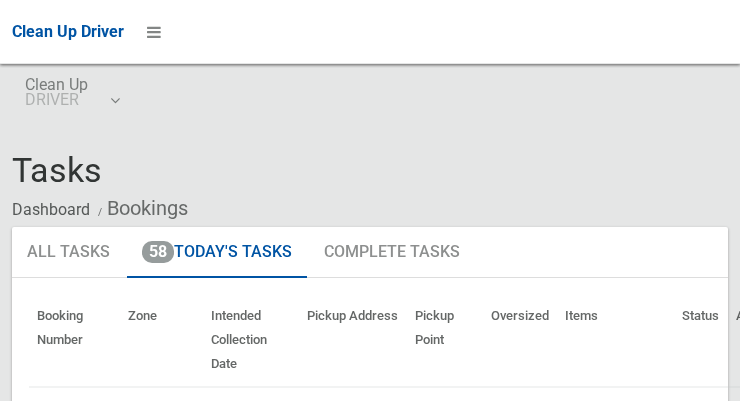scroll, scrollTop: 0, scrollLeft: 0, axis: both 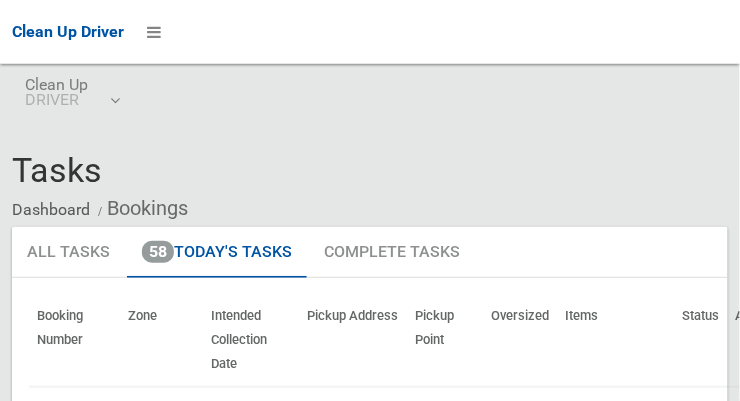 click on "Items" at bounding box center [615, 340] 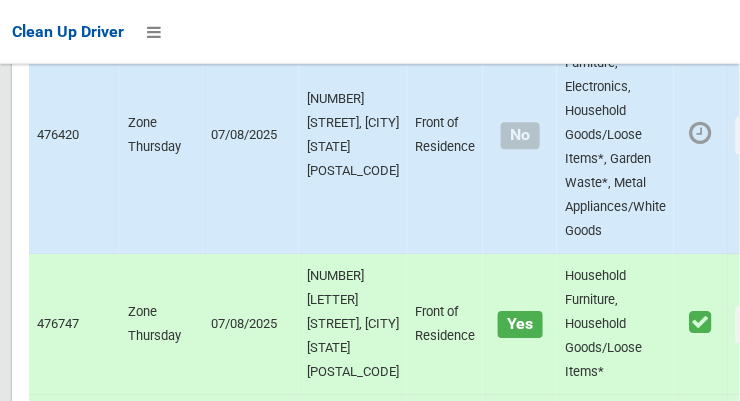 scroll, scrollTop: 14765, scrollLeft: 0, axis: vertical 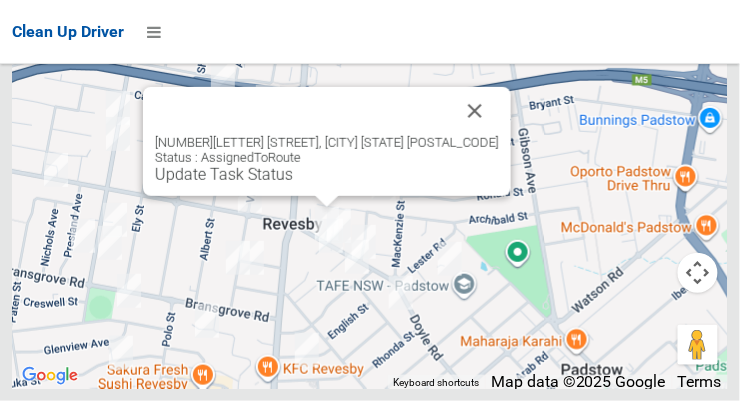 click on "Update Task Status" at bounding box center (224, 174) 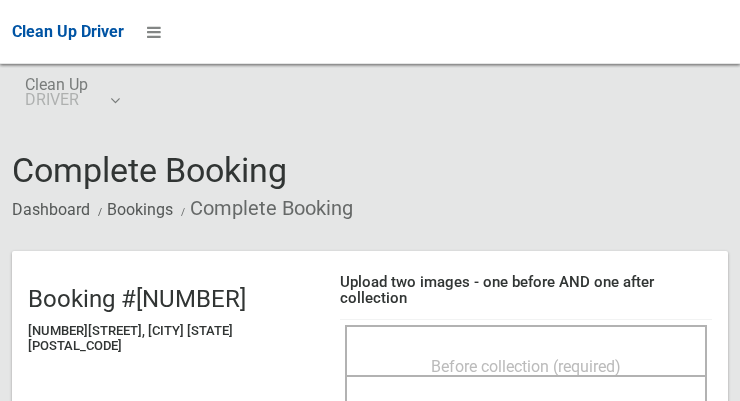 scroll, scrollTop: 0, scrollLeft: 0, axis: both 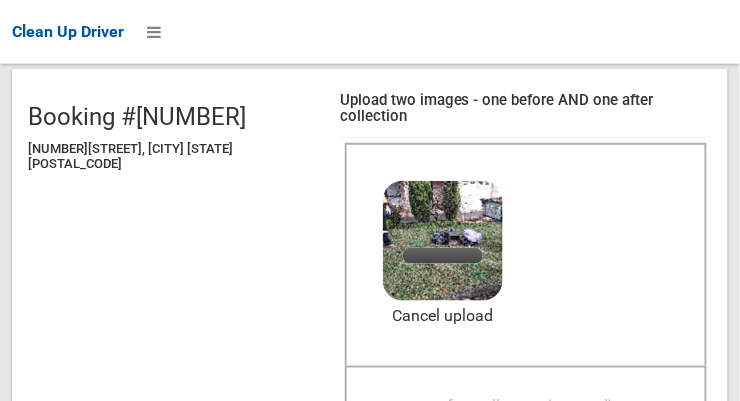 click on "After collection (required)" at bounding box center [526, 407] 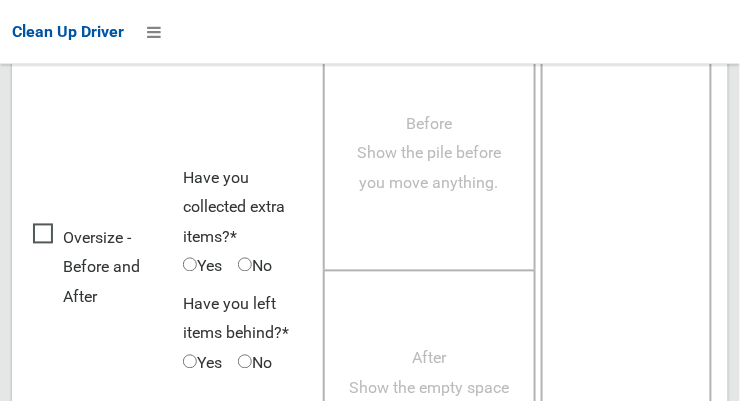 scroll, scrollTop: 1808, scrollLeft: 0, axis: vertical 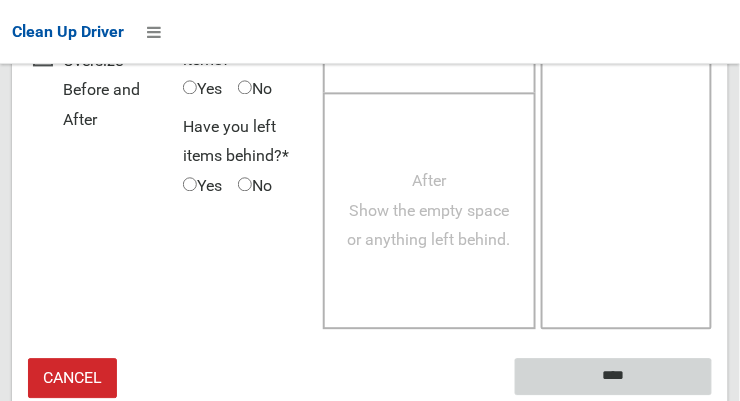 click on "****" at bounding box center (613, 376) 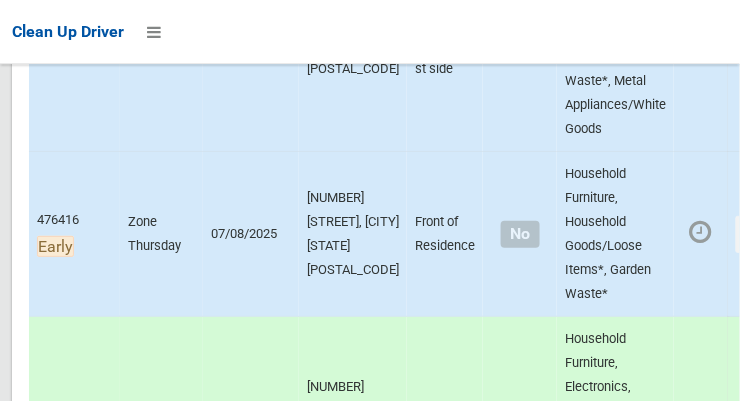 scroll, scrollTop: 1095, scrollLeft: 0, axis: vertical 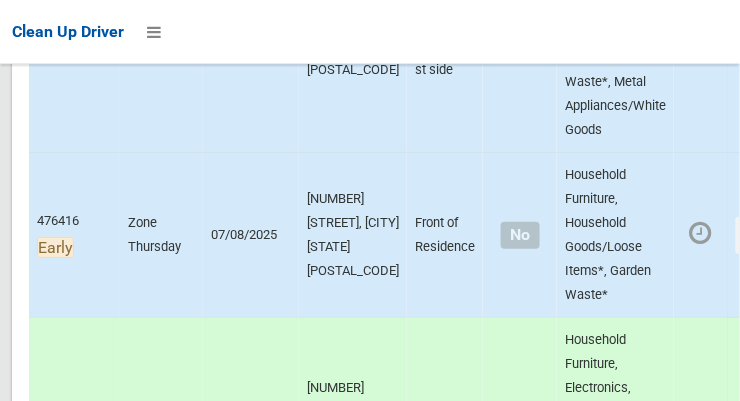 click on "Actions" at bounding box center (784, 34) 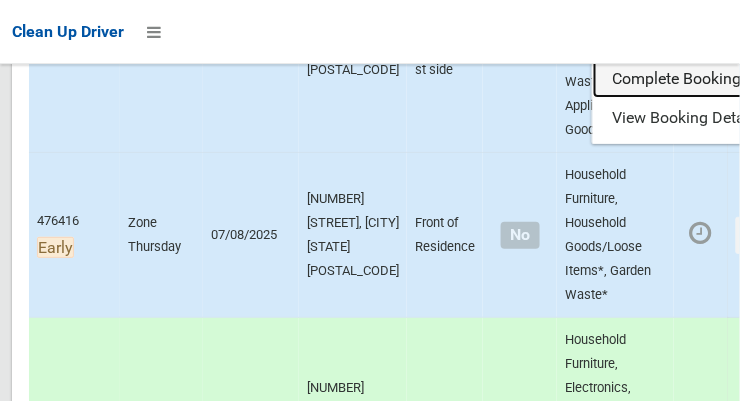 click on "Complete Booking" at bounding box center [712, 79] 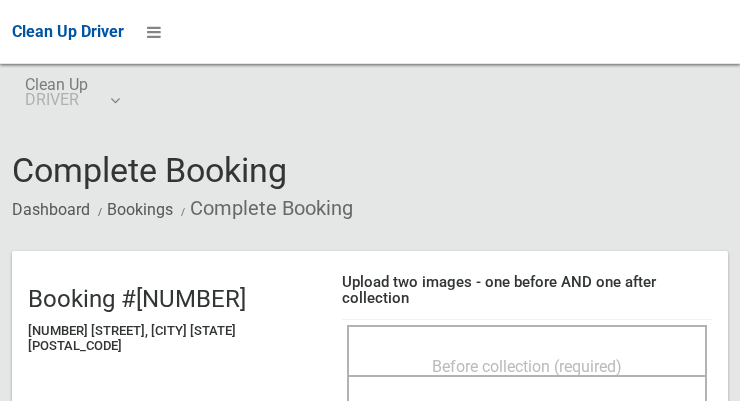 scroll, scrollTop: 0, scrollLeft: 0, axis: both 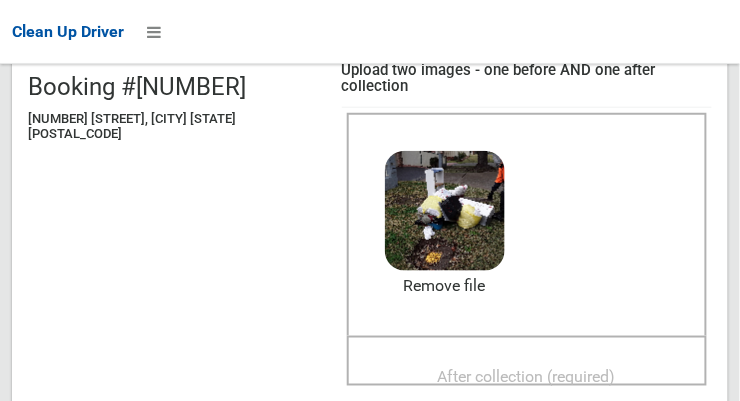 click on "After collection (required)" at bounding box center (527, 377) 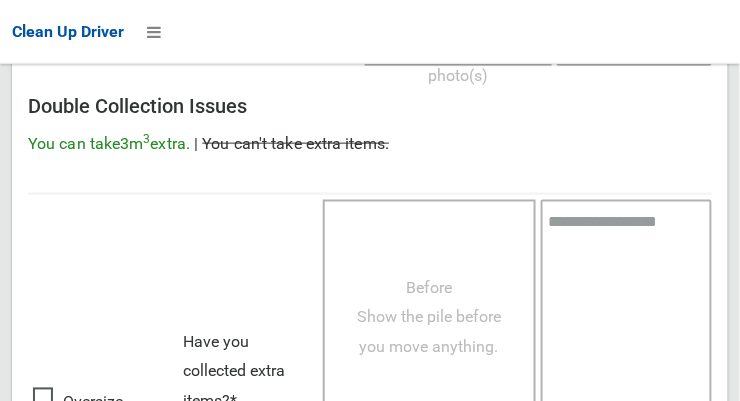 scroll, scrollTop: 1808, scrollLeft: 0, axis: vertical 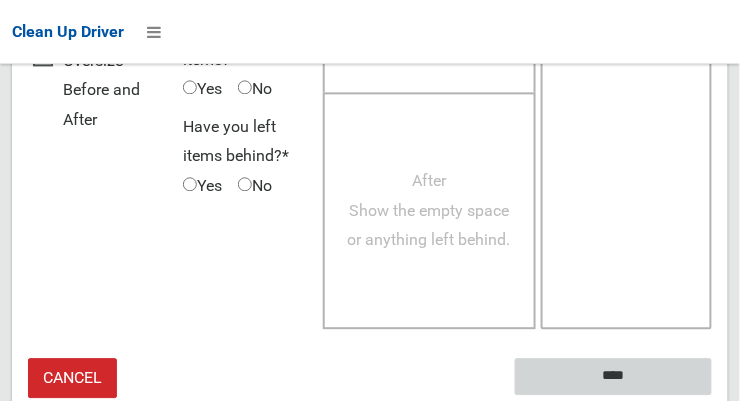 click on "****" at bounding box center (613, 376) 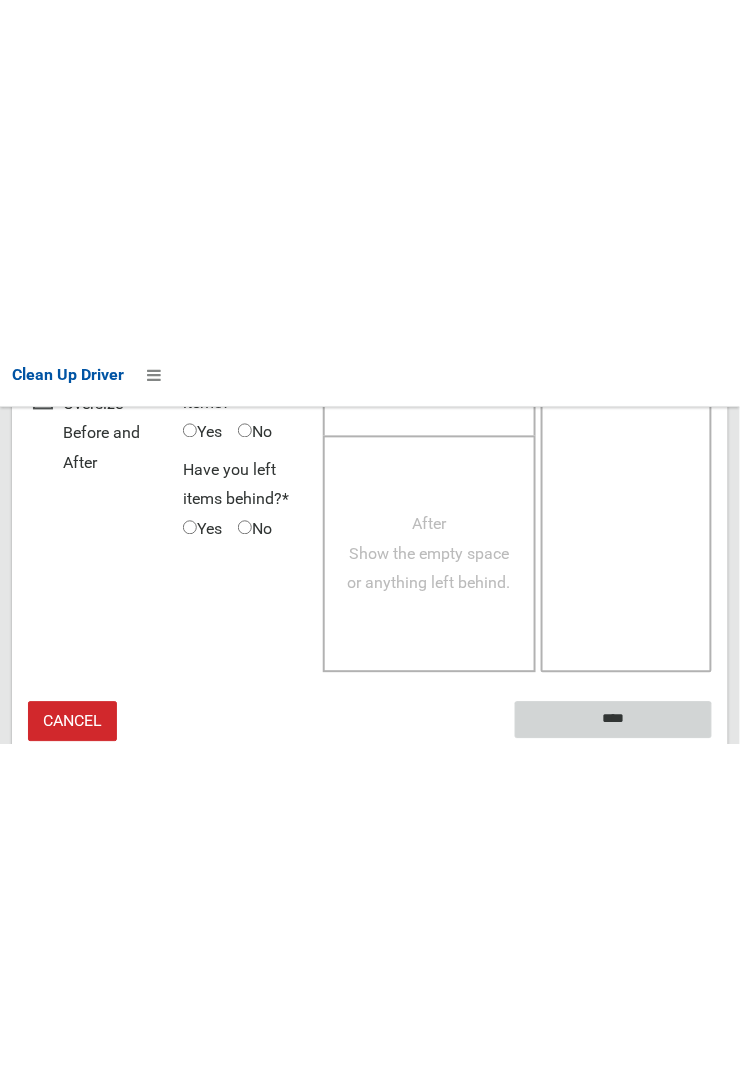 scroll, scrollTop: 1166, scrollLeft: 0, axis: vertical 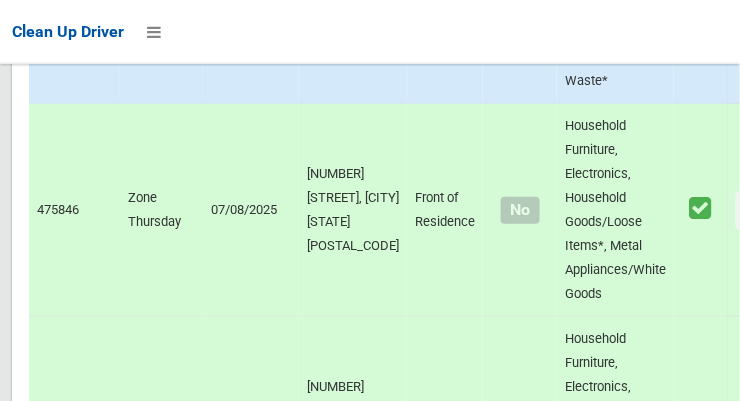 click on "Actions" at bounding box center [784, 21] 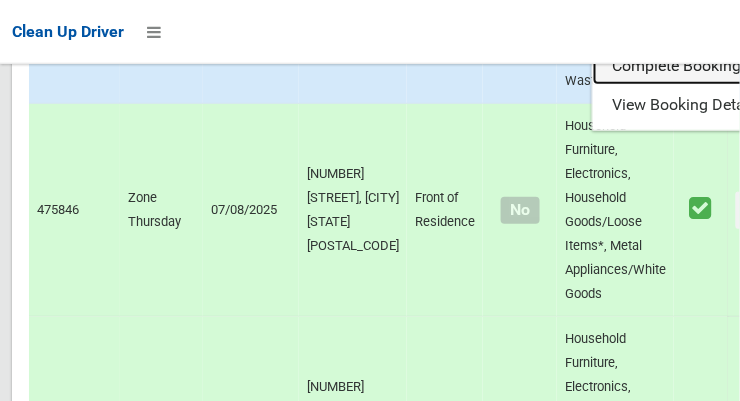 click on "Complete Booking" at bounding box center (712, 66) 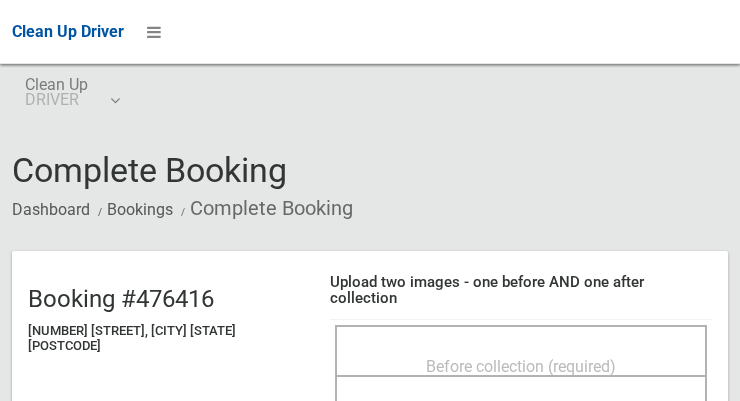 scroll, scrollTop: 0, scrollLeft: 0, axis: both 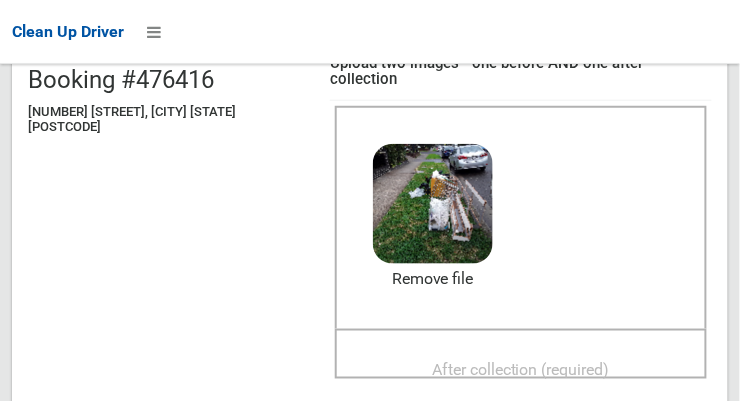 click on "After collection (required)" at bounding box center [521, 370] 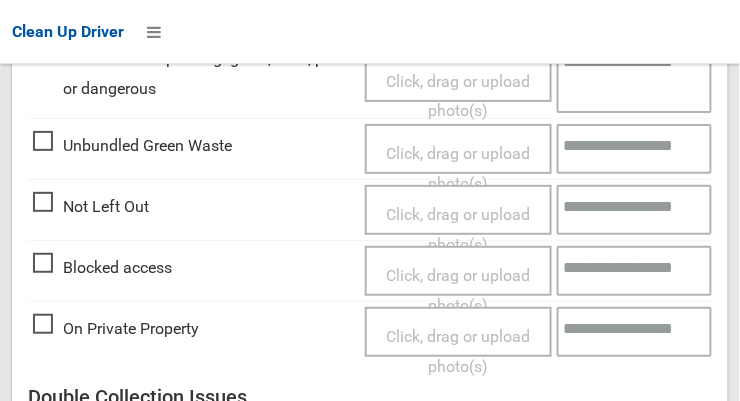 scroll, scrollTop: 1808, scrollLeft: 0, axis: vertical 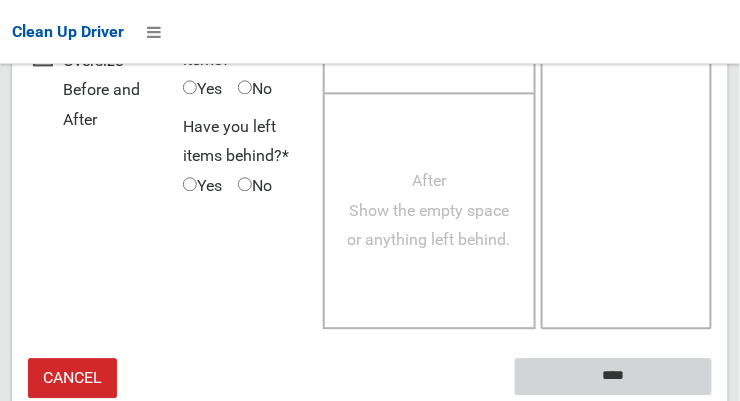 click on "****" at bounding box center (613, 376) 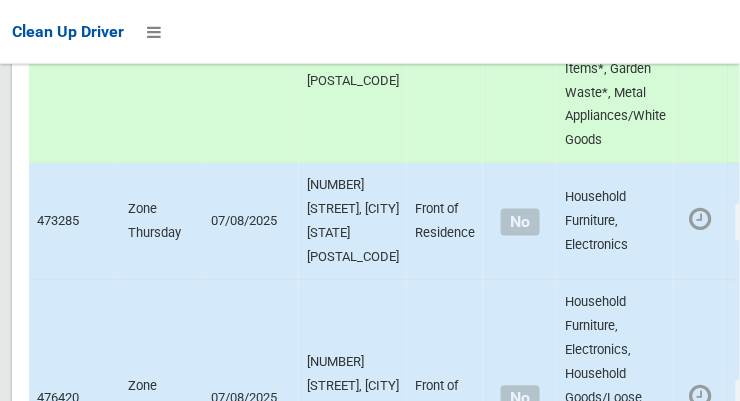 scroll, scrollTop: 14765, scrollLeft: 0, axis: vertical 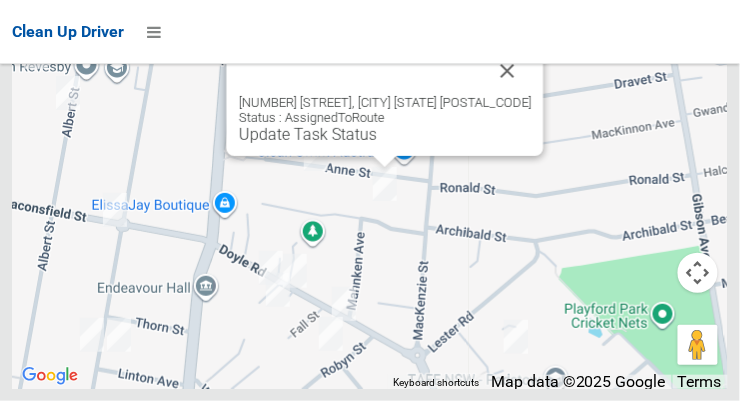 click on "Update Task Status" at bounding box center [308, 134] 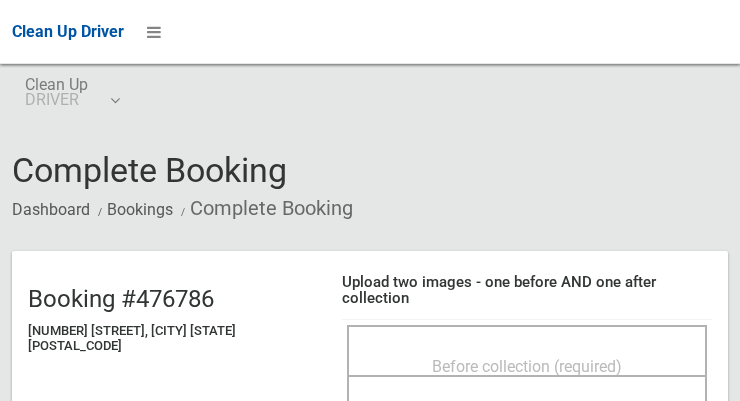 scroll, scrollTop: 0, scrollLeft: 0, axis: both 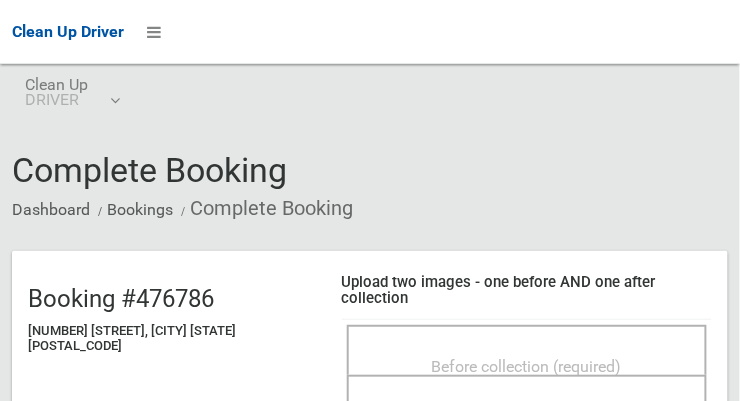 click on "Before collection (required)" at bounding box center (527, 366) 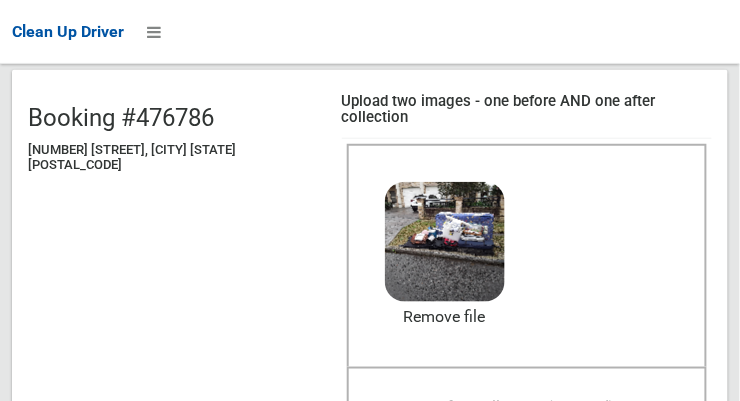 scroll, scrollTop: 180, scrollLeft: 0, axis: vertical 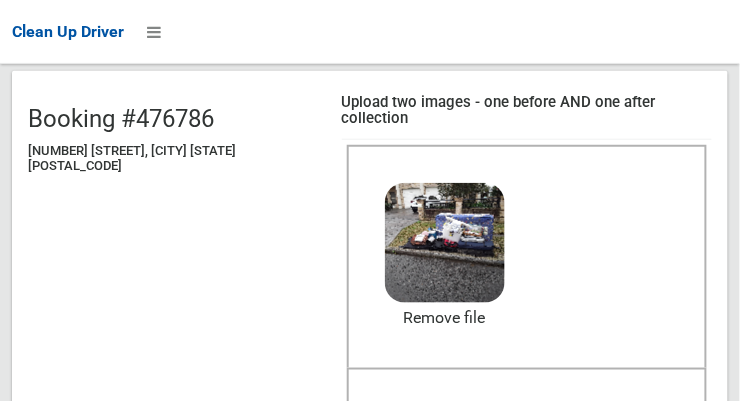 click on "After collection (required)" at bounding box center (527, 409) 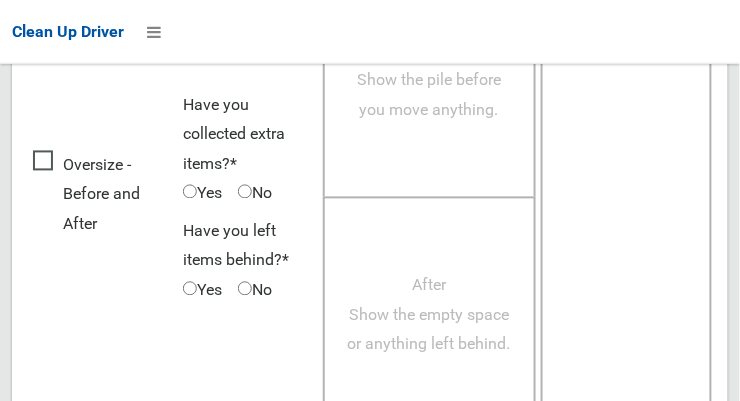 scroll, scrollTop: 1808, scrollLeft: 0, axis: vertical 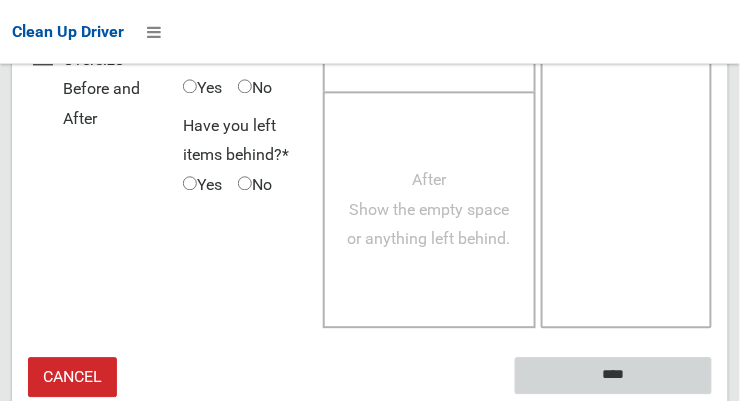 click on "****" at bounding box center [613, 376] 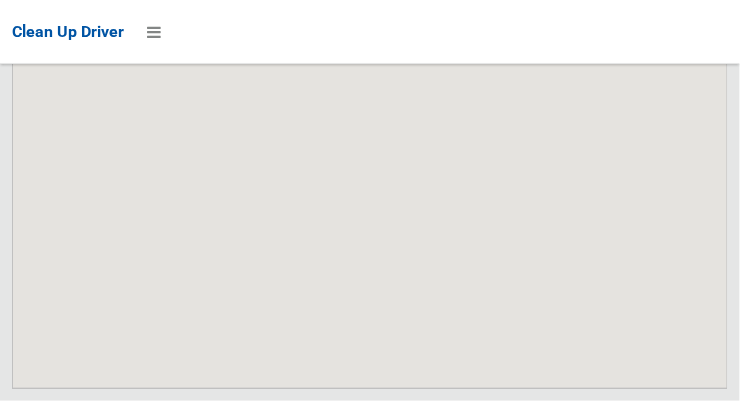 scroll, scrollTop: 14765, scrollLeft: 0, axis: vertical 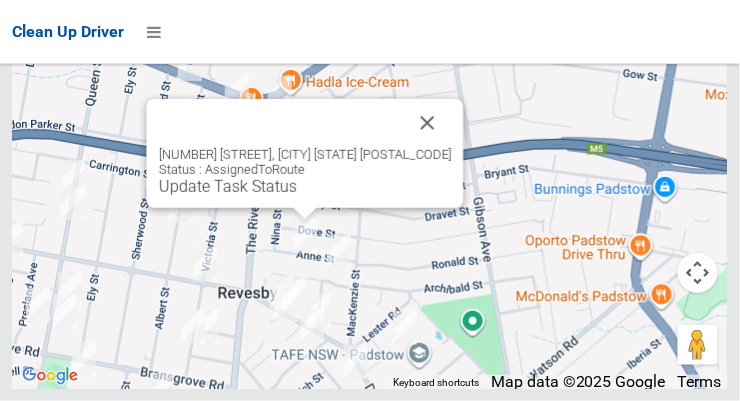 click on "Update Task Status" at bounding box center [228, 186] 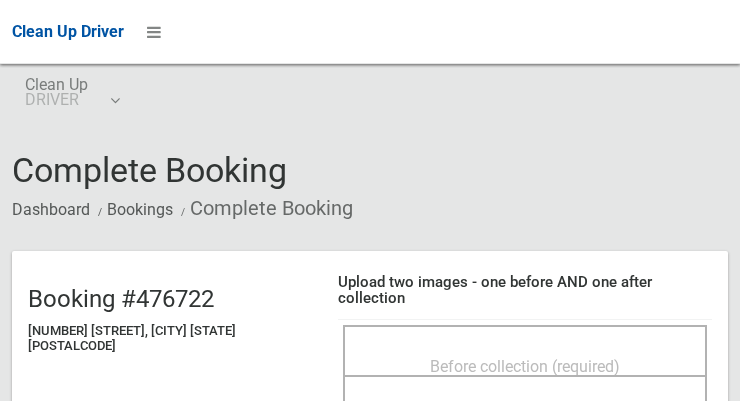 scroll, scrollTop: 0, scrollLeft: 0, axis: both 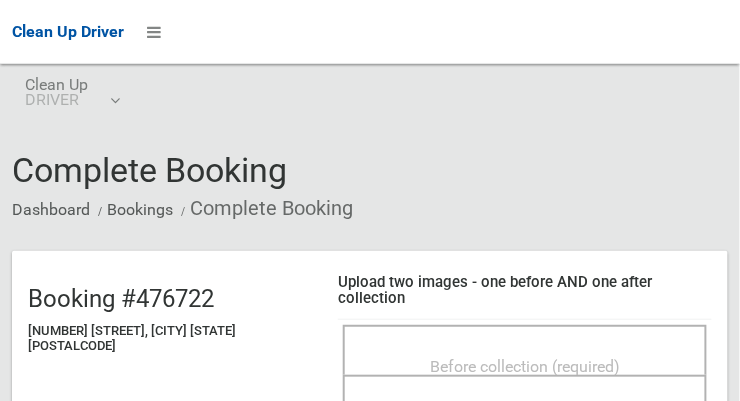 click on "Before collection (required)" at bounding box center (525, 366) 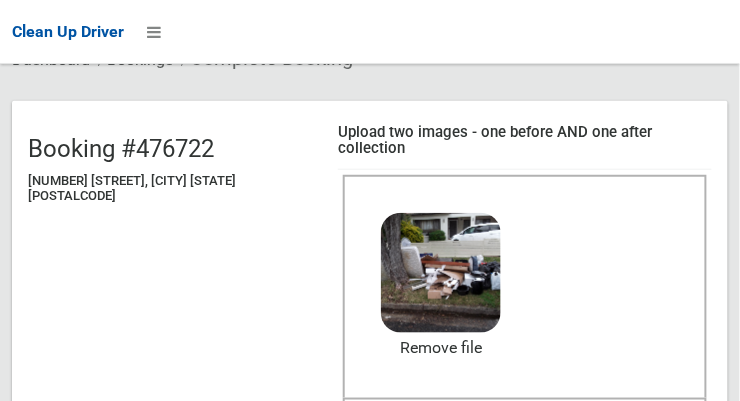 scroll, scrollTop: 200, scrollLeft: 0, axis: vertical 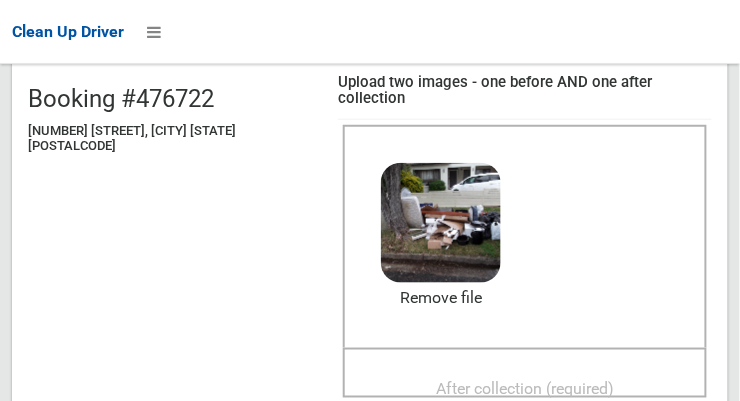 click on "After collection (required)" at bounding box center [525, 389] 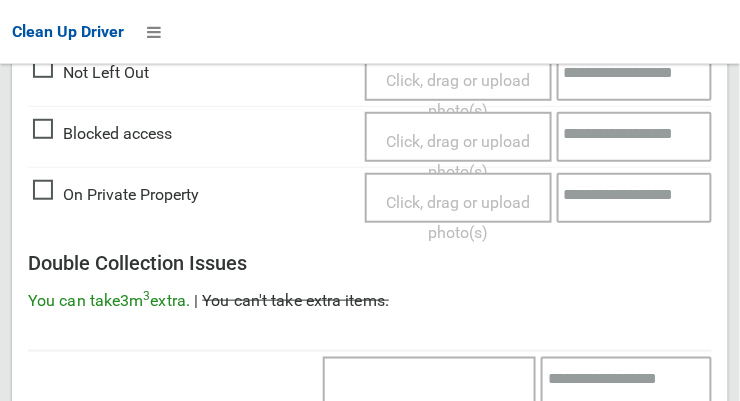 scroll, scrollTop: 1808, scrollLeft: 0, axis: vertical 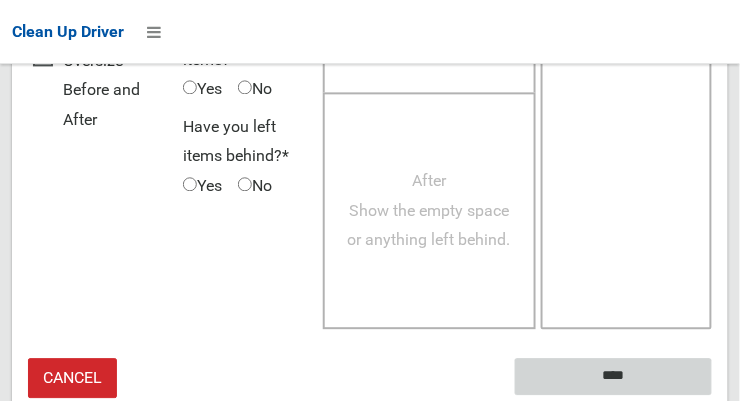 click on "****" at bounding box center (613, 376) 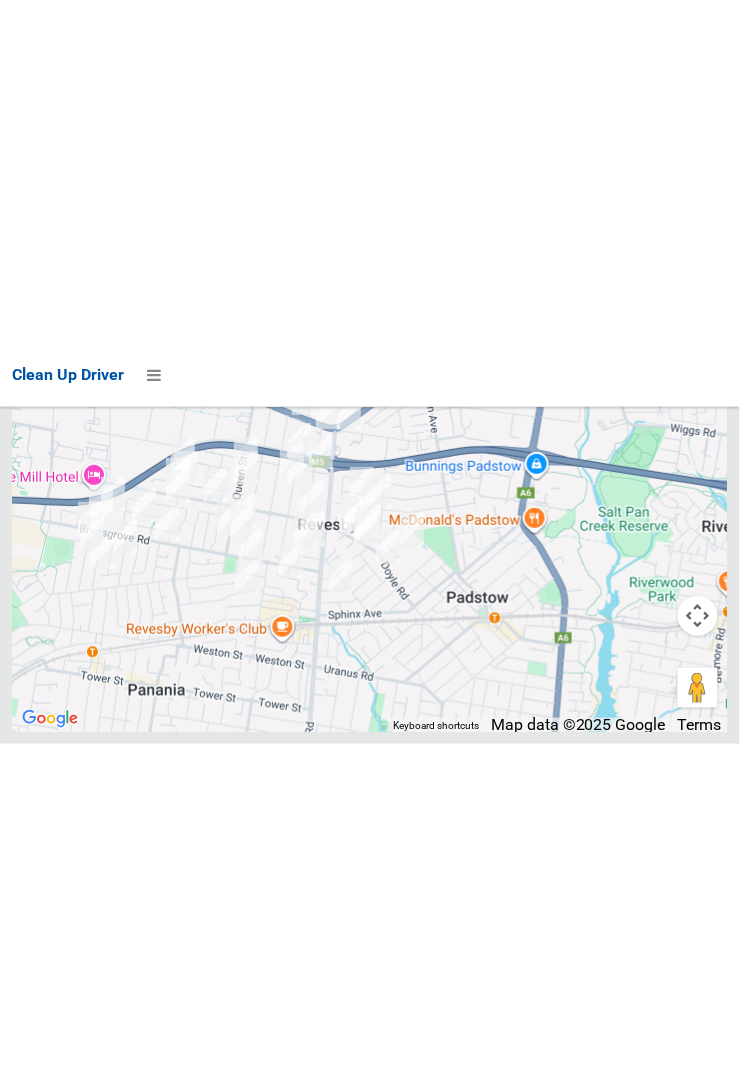 scroll, scrollTop: 14124, scrollLeft: 0, axis: vertical 